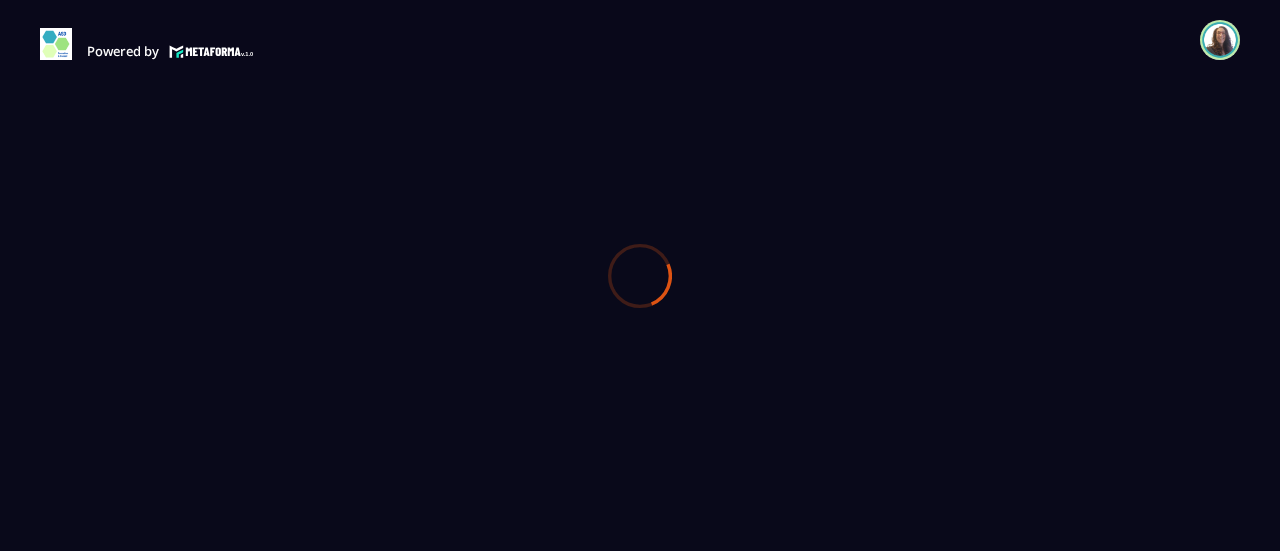 scroll, scrollTop: 0, scrollLeft: 0, axis: both 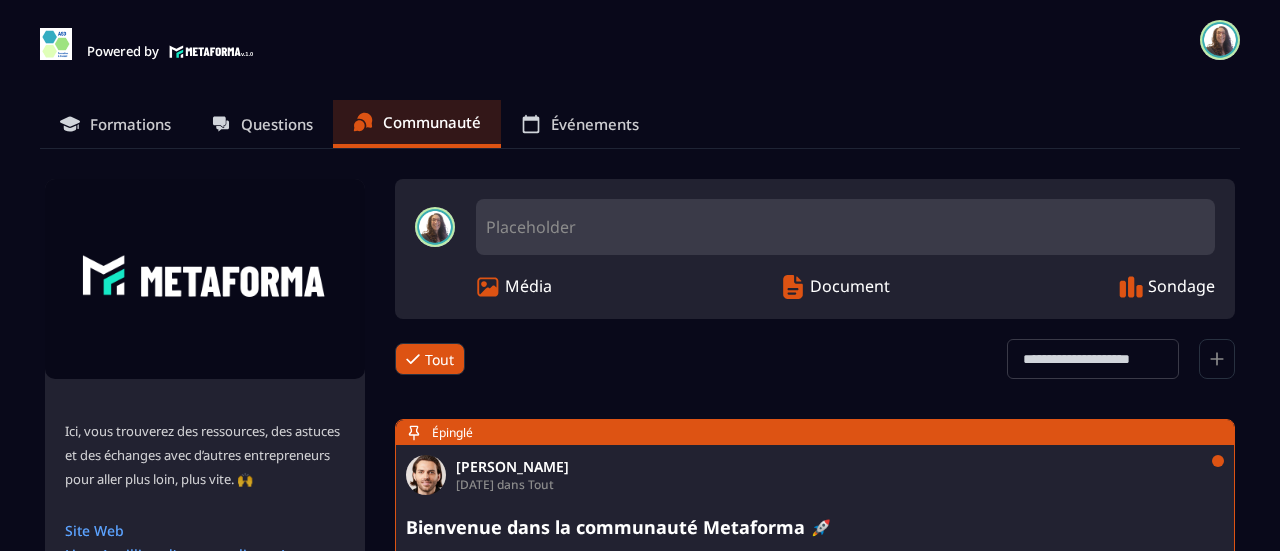 click on "Formations" at bounding box center [130, 124] 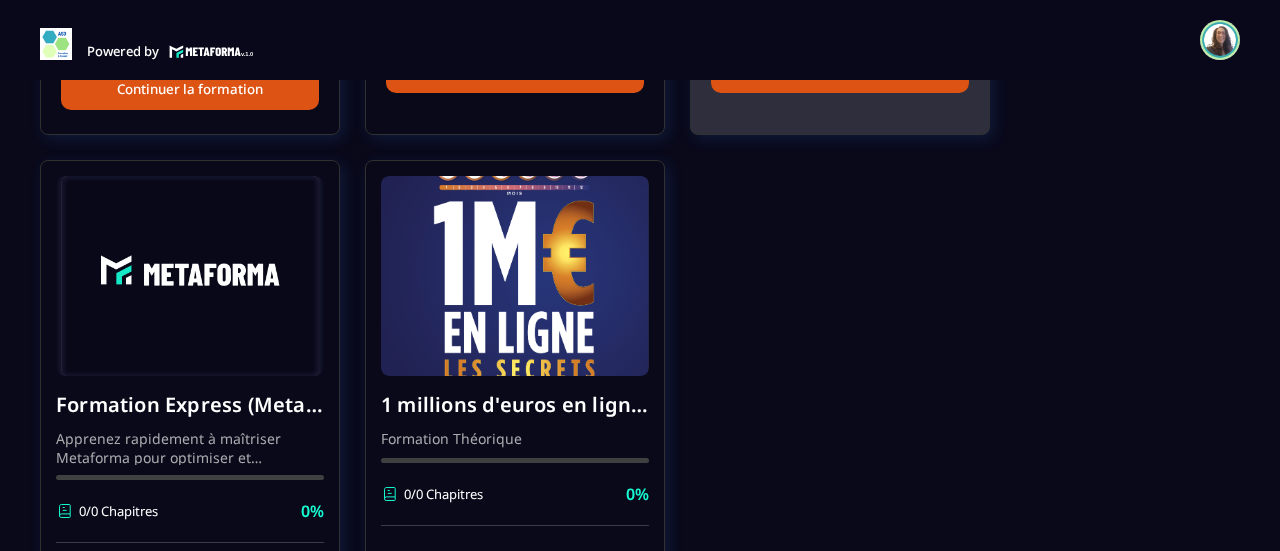scroll, scrollTop: 600, scrollLeft: 0, axis: vertical 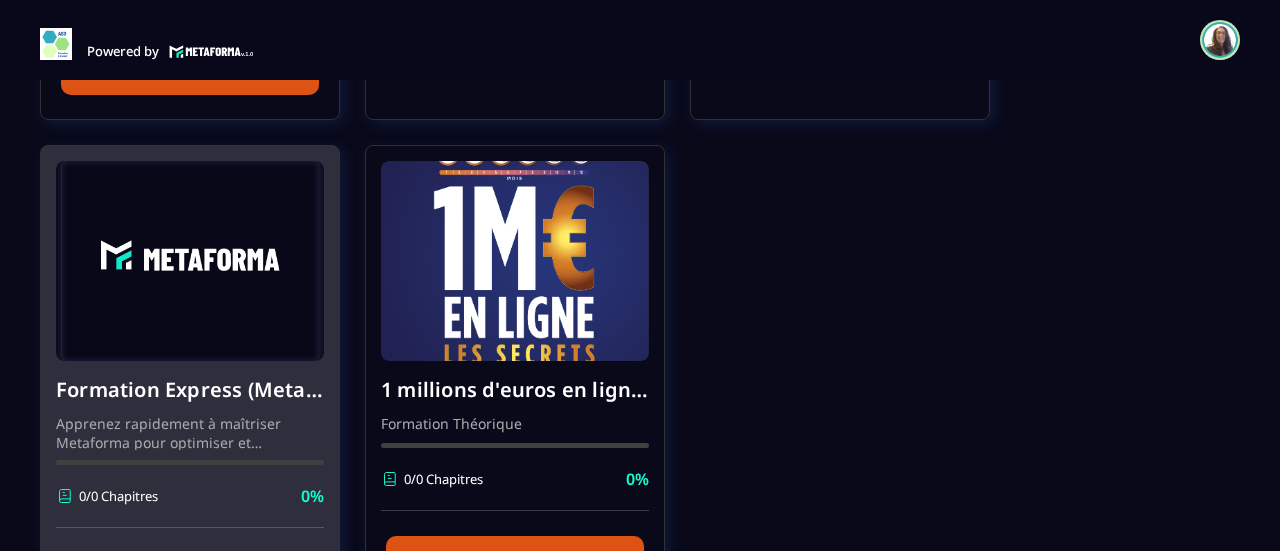 click at bounding box center [190, 261] 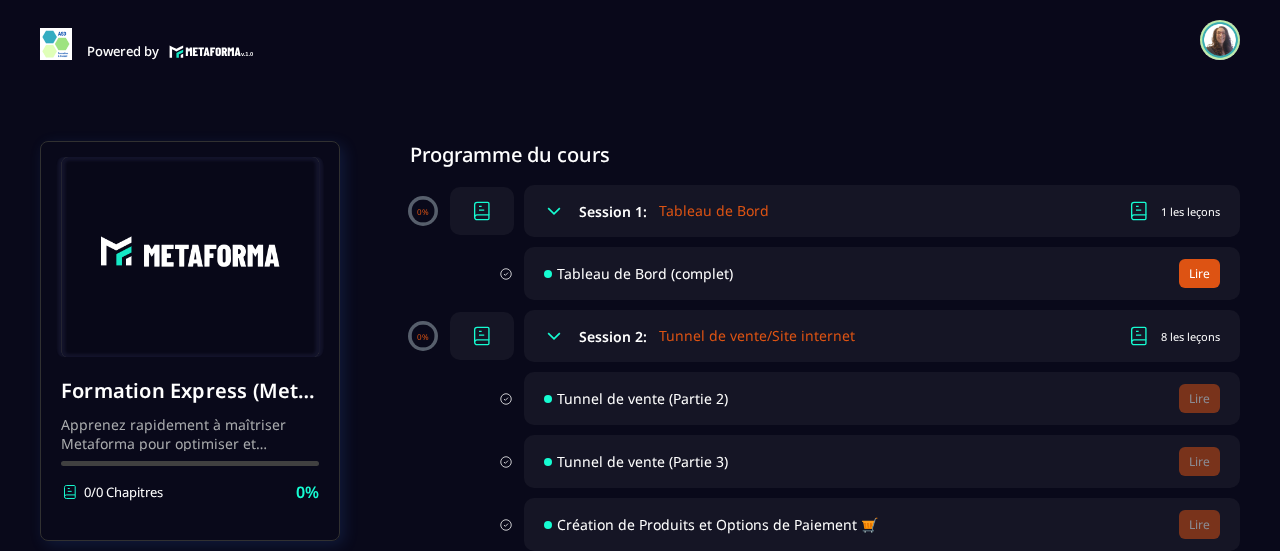 scroll, scrollTop: 100, scrollLeft: 0, axis: vertical 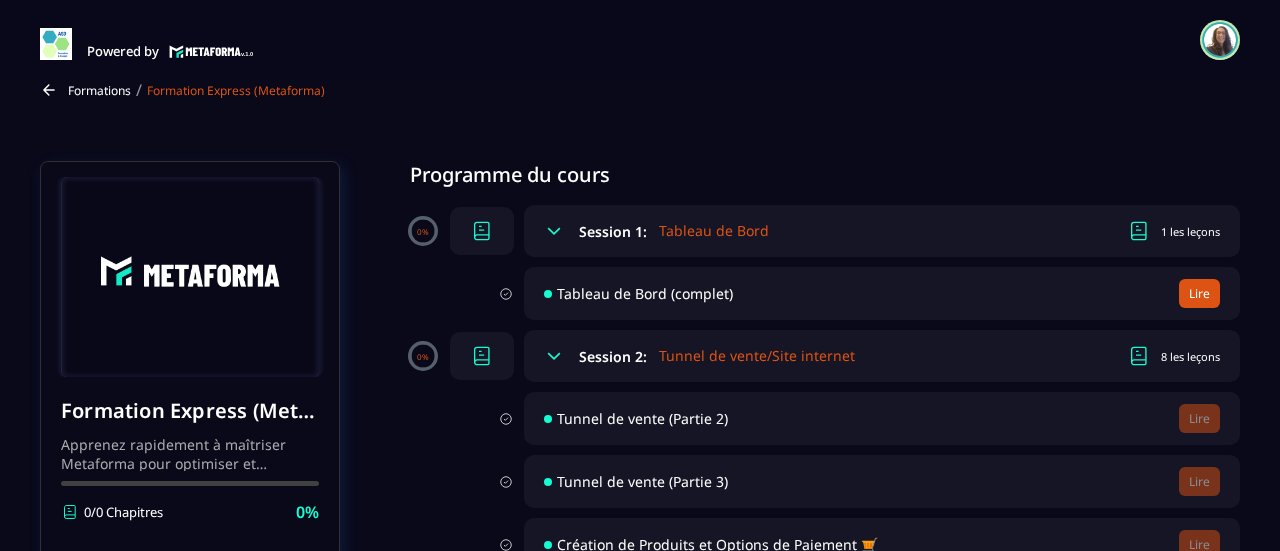 click on "1 les leçons" at bounding box center (1190, 231) 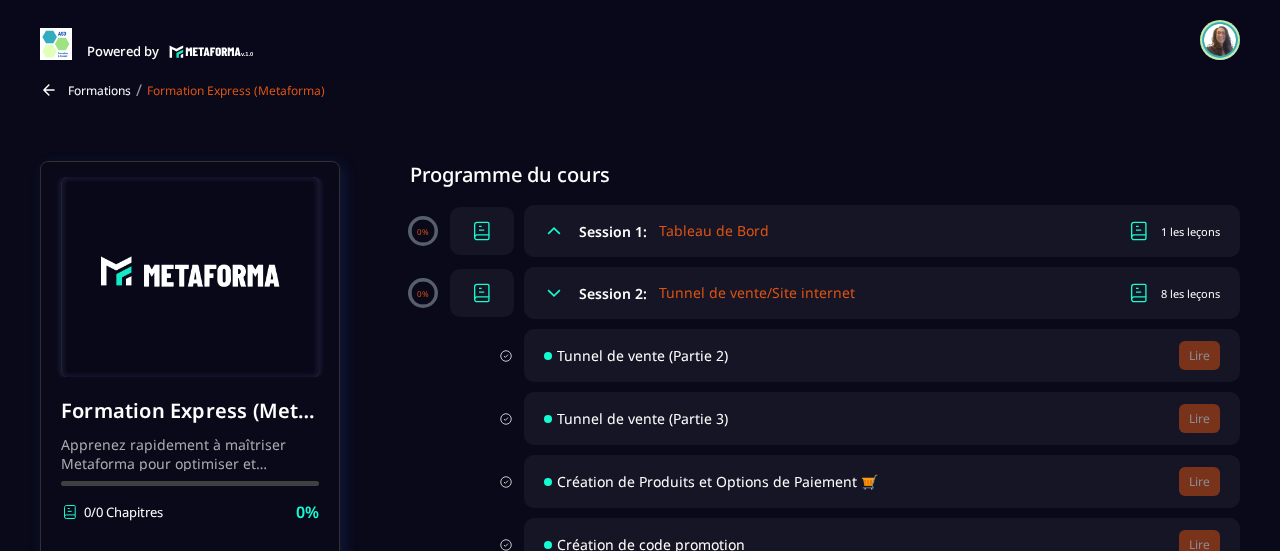click on "1 les leçons" at bounding box center (1190, 231) 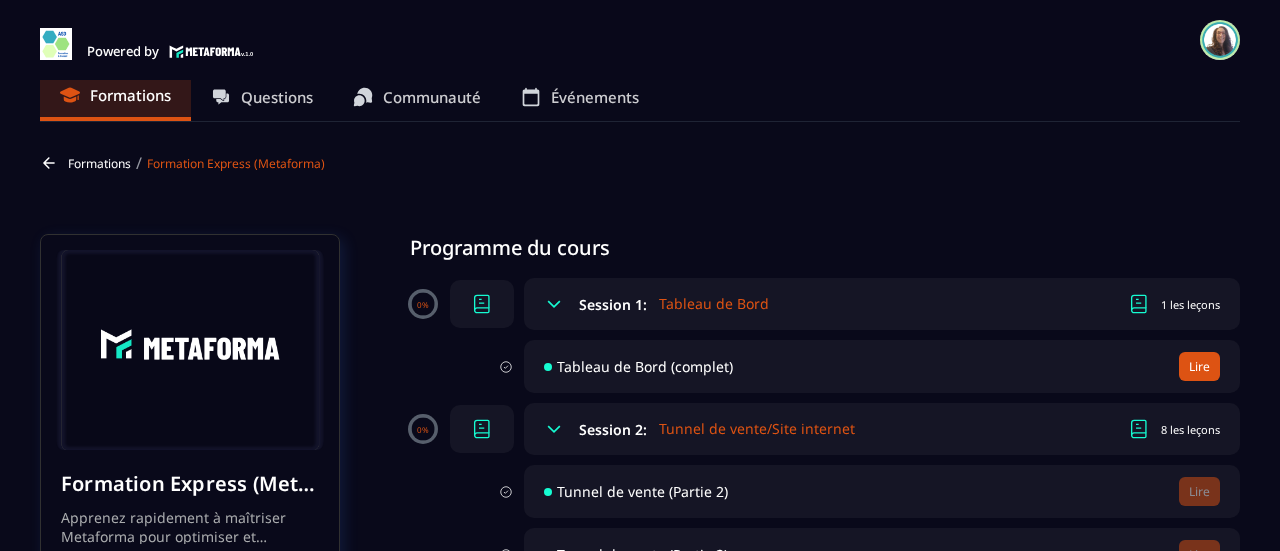 scroll, scrollTop: 0, scrollLeft: 0, axis: both 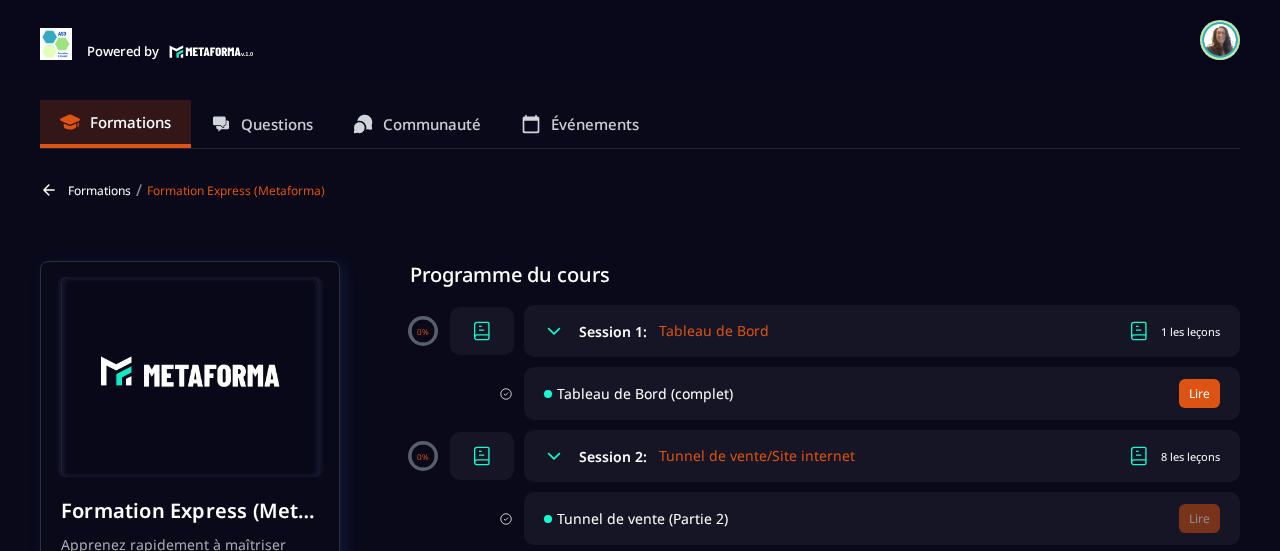 click on "Lire" at bounding box center (1199, 393) 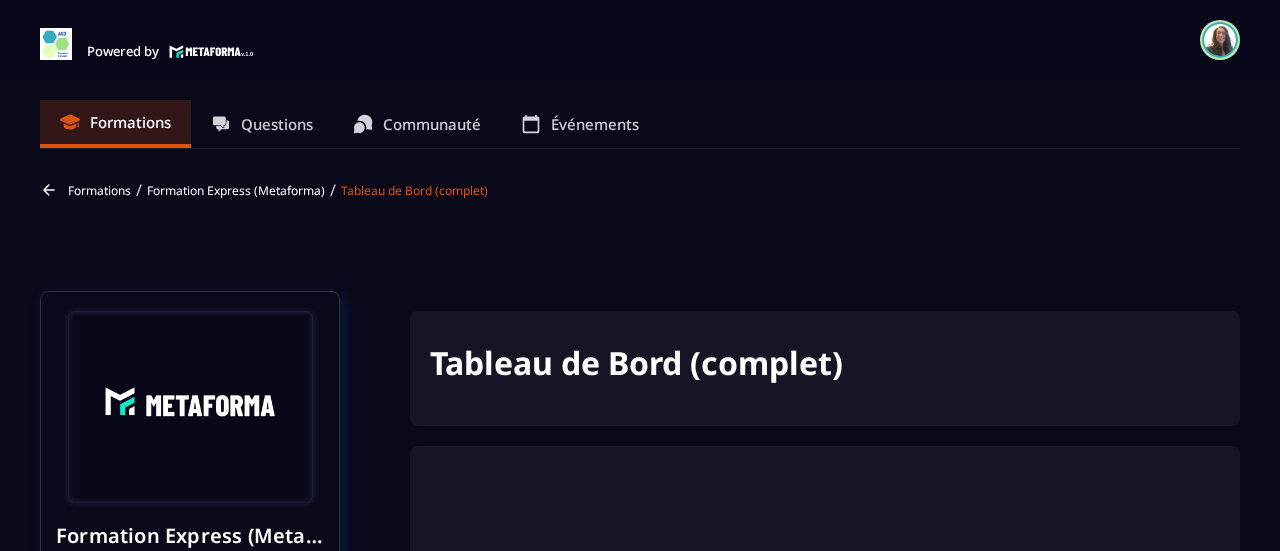 scroll, scrollTop: 68, scrollLeft: 0, axis: vertical 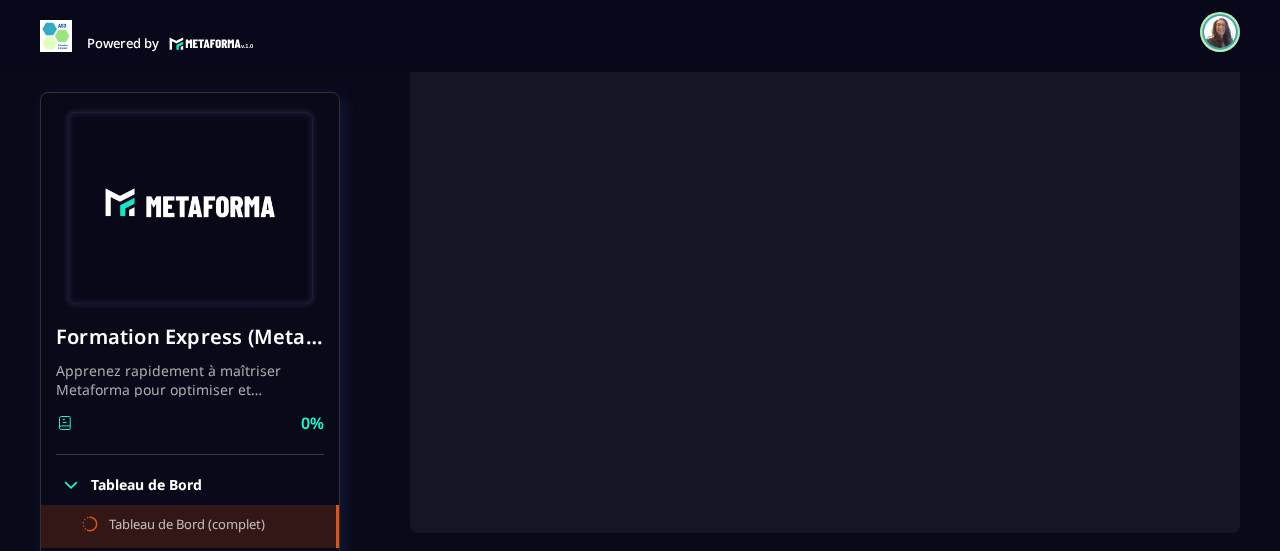 click on "Formations Questions Communauté Événements Formations / Formation Express (Metaforma) / Tableau de Bord (complet) Formation Express (Metaforma) Apprenez rapidement à maîtriser Metaforma pour optimiser et automatiser votre business. 🚀 0%  Tableau de Bord Tableau de Bord (complet) Tunnel de vente/Site internet CRM Webinaire Planificateur Automatisation Espace Membre E-mailing Comptabilité Ajout d'email Pro Formation Express (Metaforma) Apprenez rapidement à maîtriser Metaforma pour optimiser et automatiser votre business. 🚀 0%  Tableau de Bord Tableau de Bord (complet) Tunnel de vente/Site internet CRM Webinaire Planificateur Automatisation Espace Membre E-mailing Comptabilité Ajout d'email Pro Tableau de Bord (complet) SOP: Création et Utilisation du Tableau de Bord Metaforma Étapes Clés Connectez-vous à votre compte Metaforma. Accédez au tableau de bord principal pour visualiser les données automatiquement remplies. Personnalisez les dates pour afficher des données spécifiques. 2  2 0" 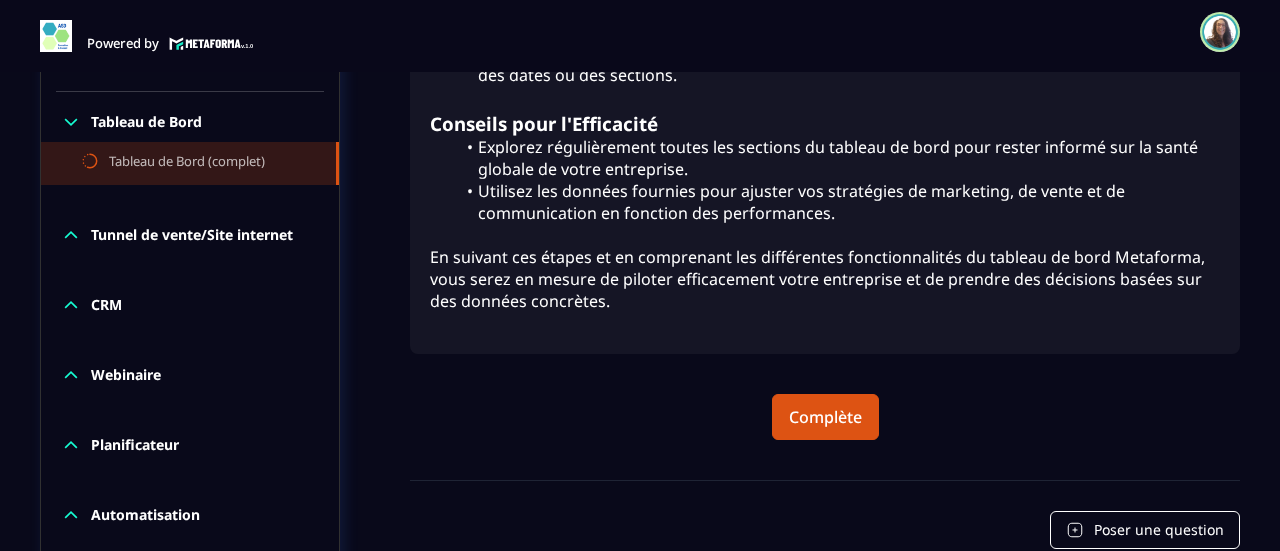 scroll, scrollTop: 1487, scrollLeft: 0, axis: vertical 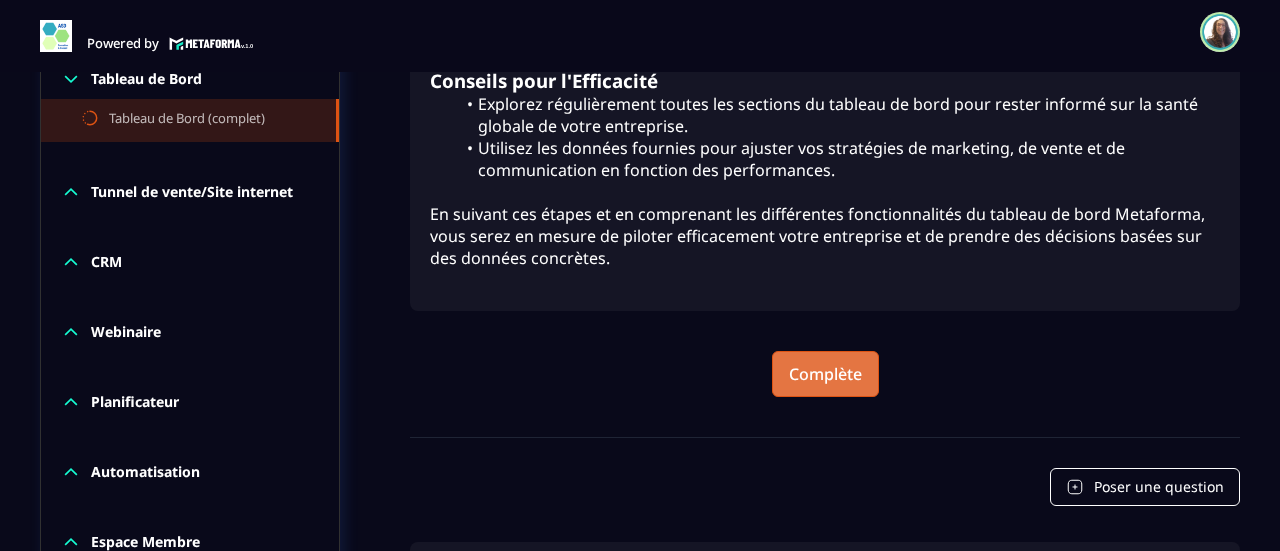 click on "Complète" at bounding box center [825, 374] 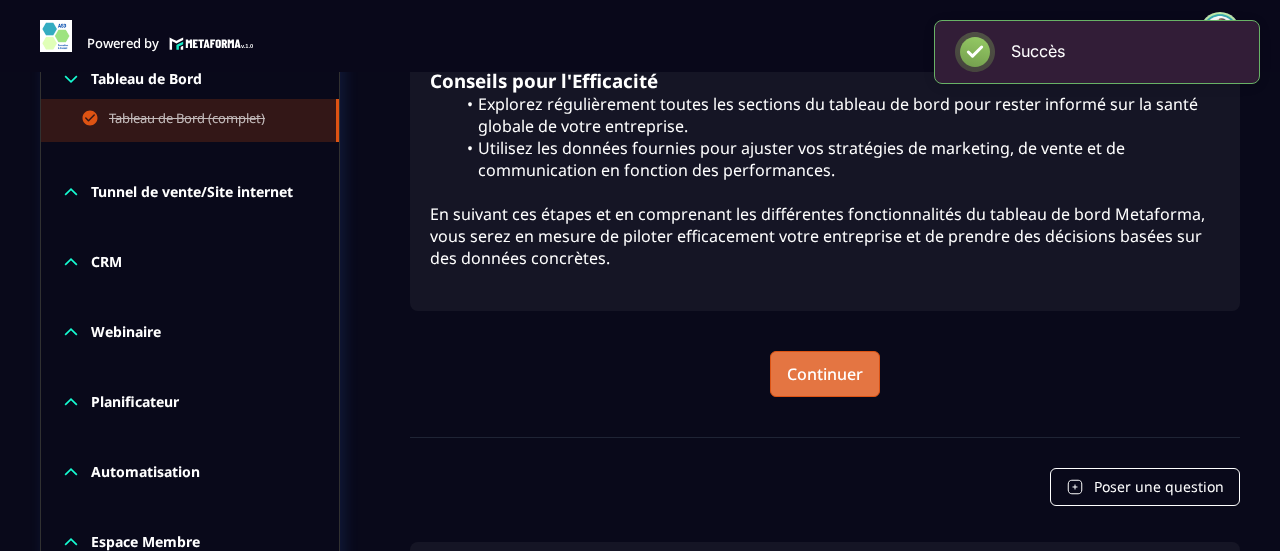 click on "Continuer" at bounding box center (825, 374) 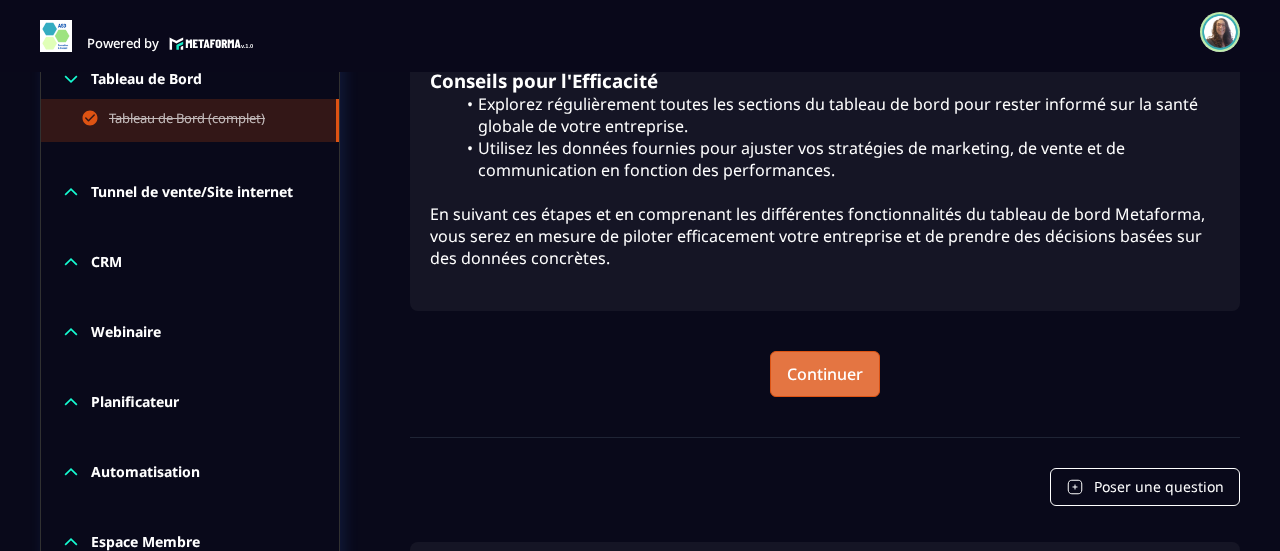 click on "Continuer" at bounding box center [825, 374] 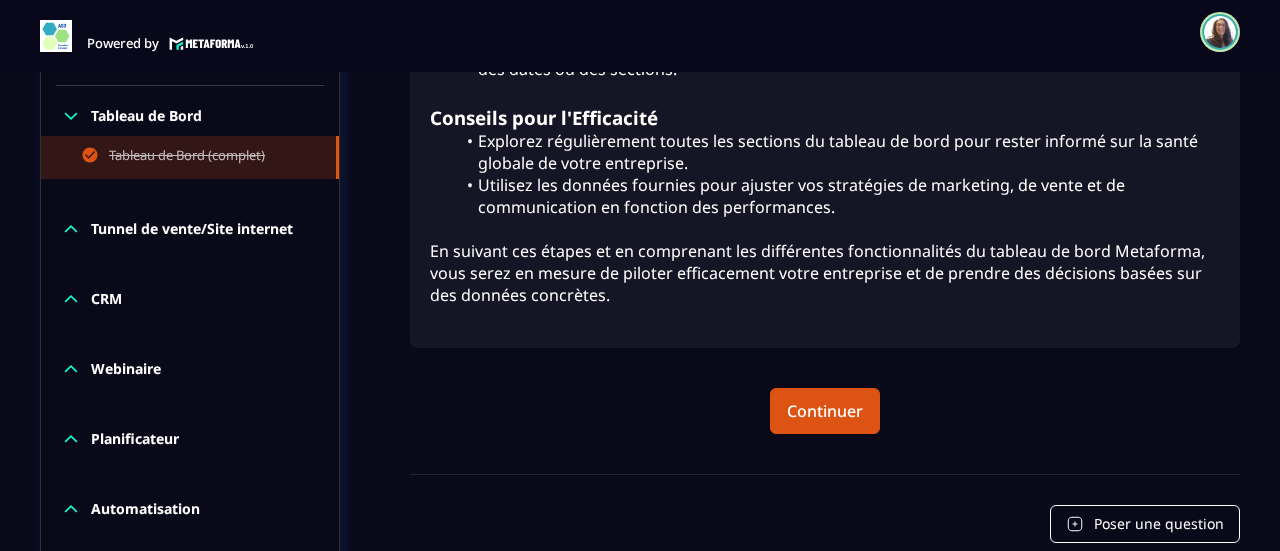 scroll, scrollTop: 1452, scrollLeft: 0, axis: vertical 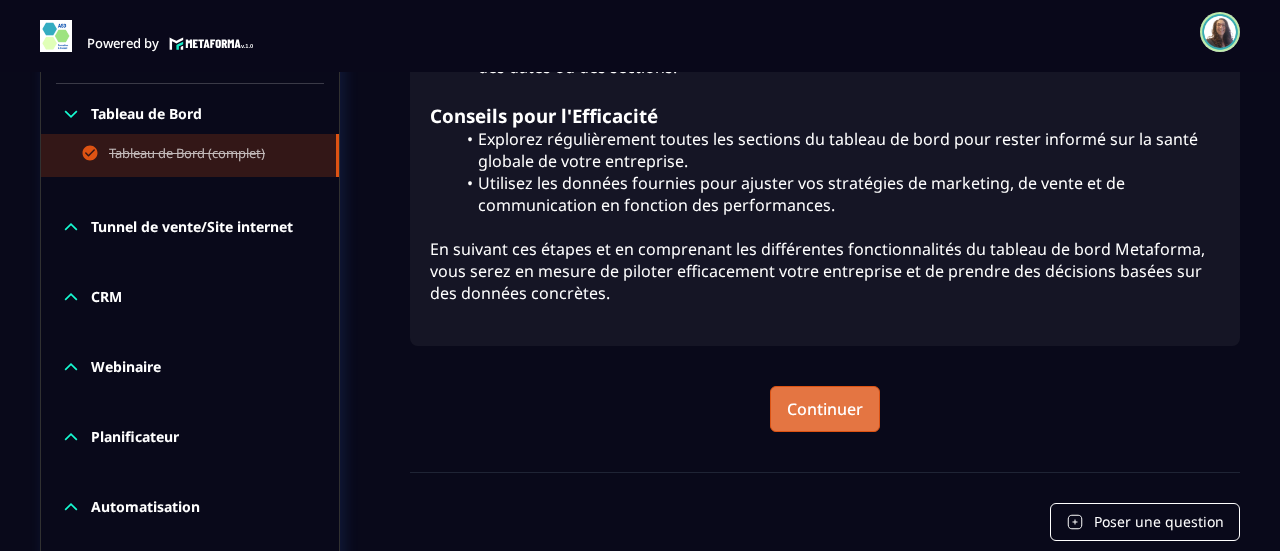 click on "Continuer" at bounding box center (825, 409) 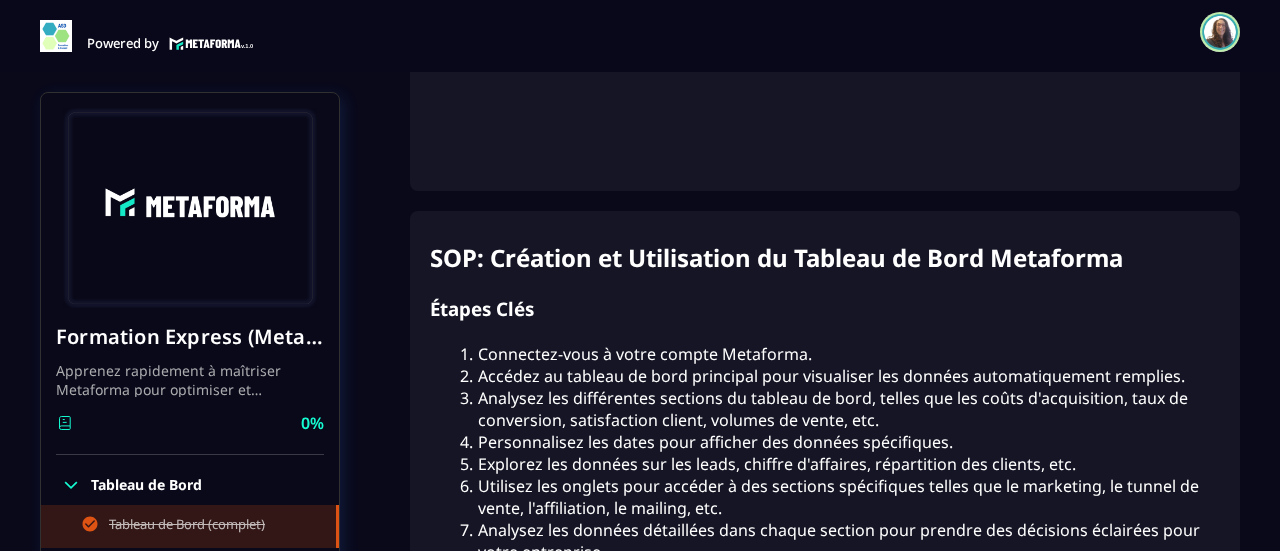 scroll, scrollTop: 852, scrollLeft: 0, axis: vertical 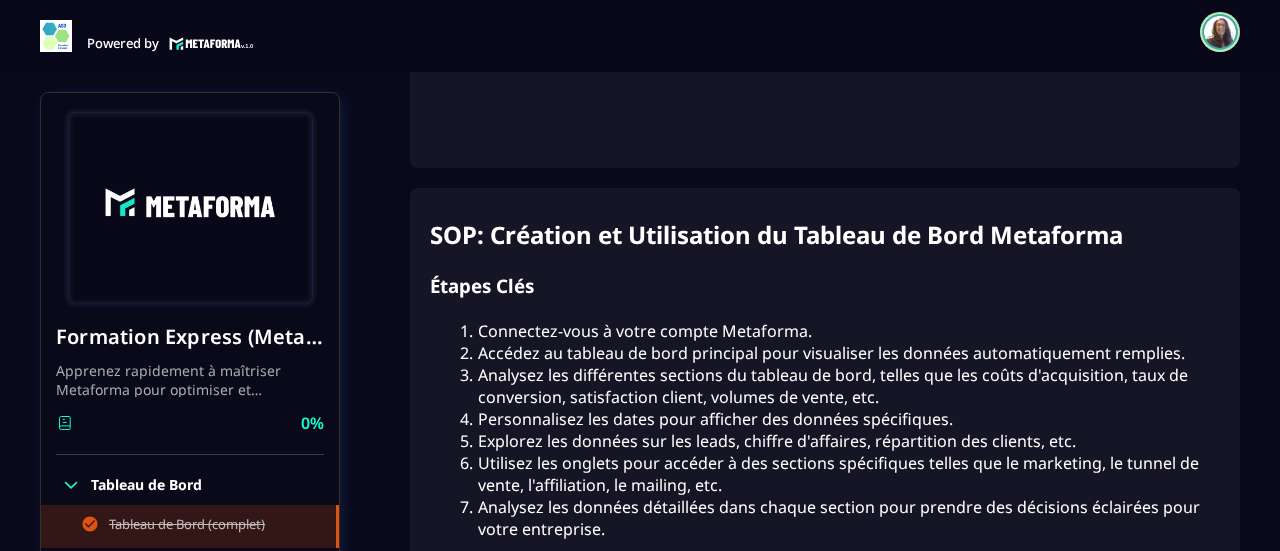 click on "Tableau de Bord" at bounding box center (146, 485) 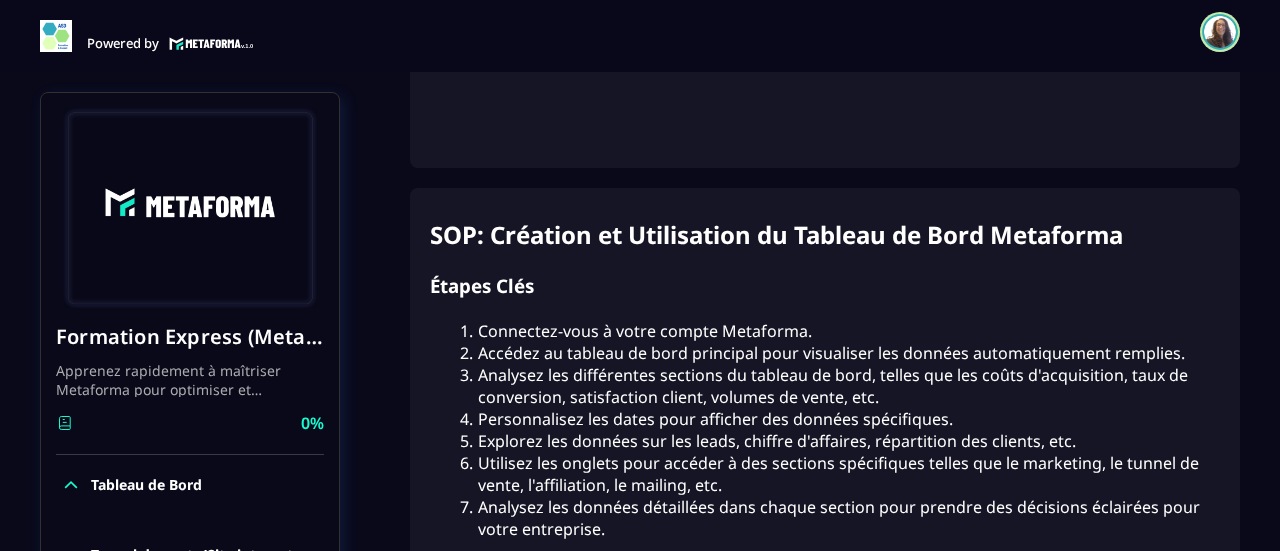 click on "Tableau de Bord" at bounding box center [146, 485] 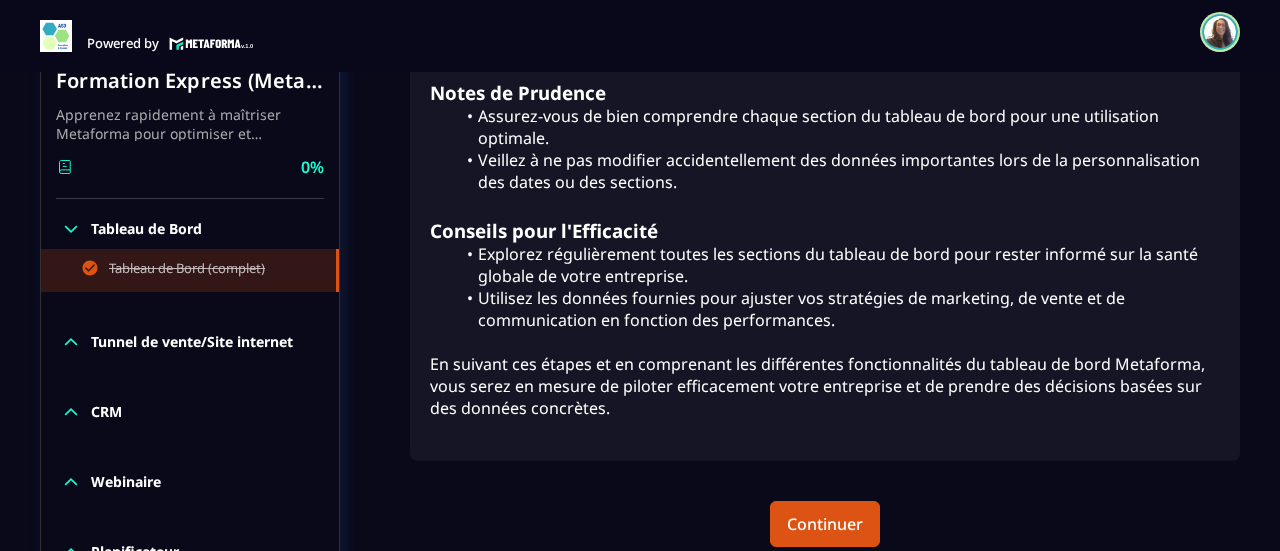 scroll, scrollTop: 1352, scrollLeft: 0, axis: vertical 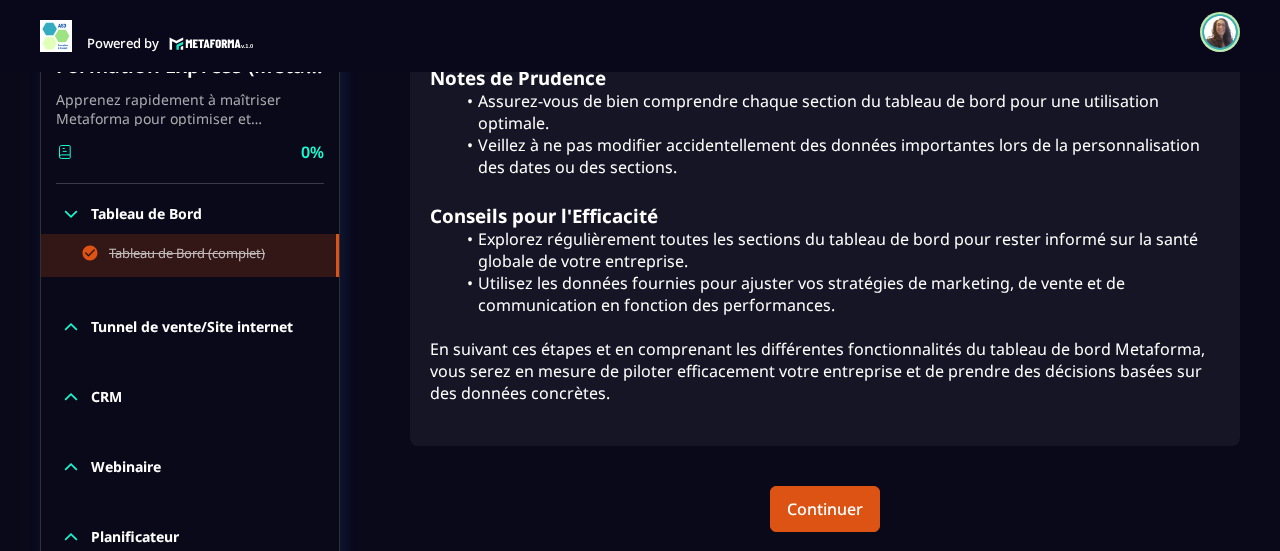 click on "Tunnel de vente/Site internet" at bounding box center (192, 327) 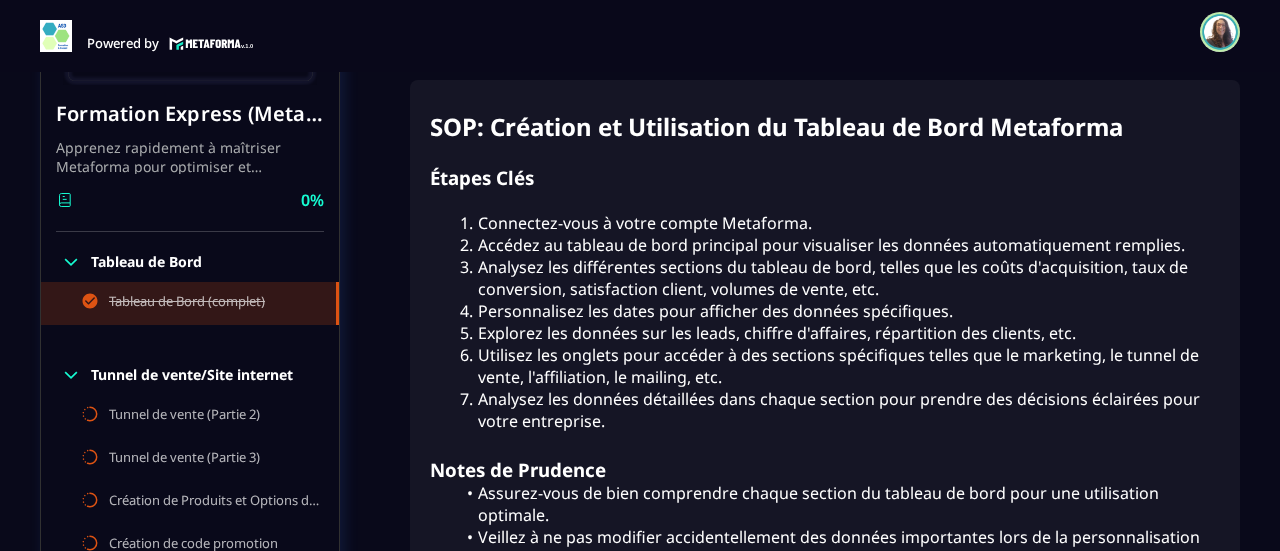 scroll, scrollTop: 952, scrollLeft: 0, axis: vertical 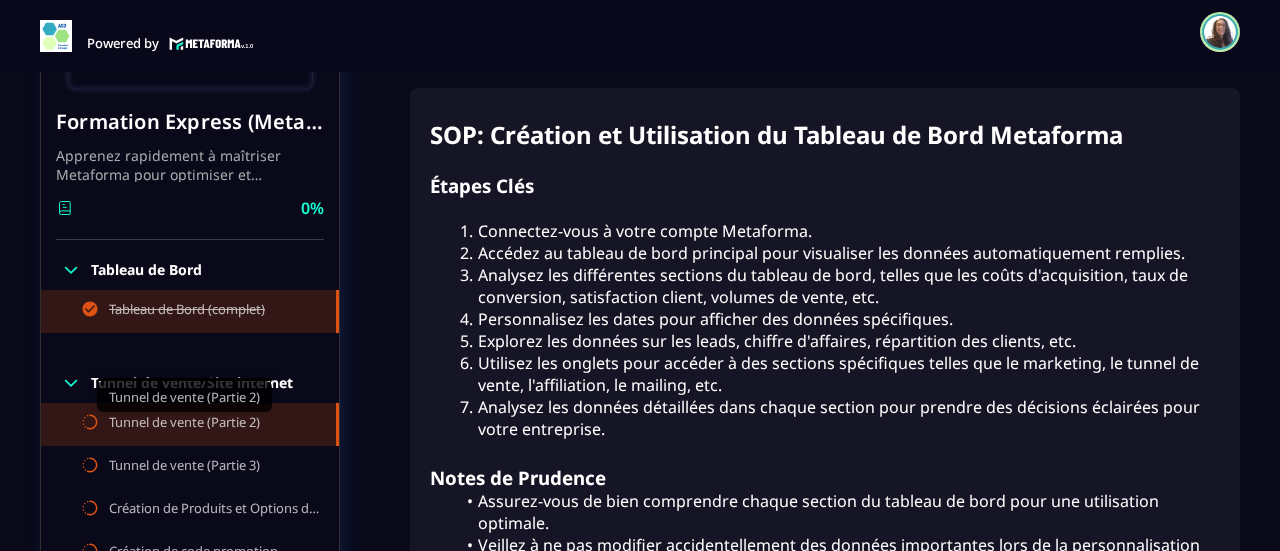 click on "Tunnel de vente (Partie 2)" at bounding box center (184, 424) 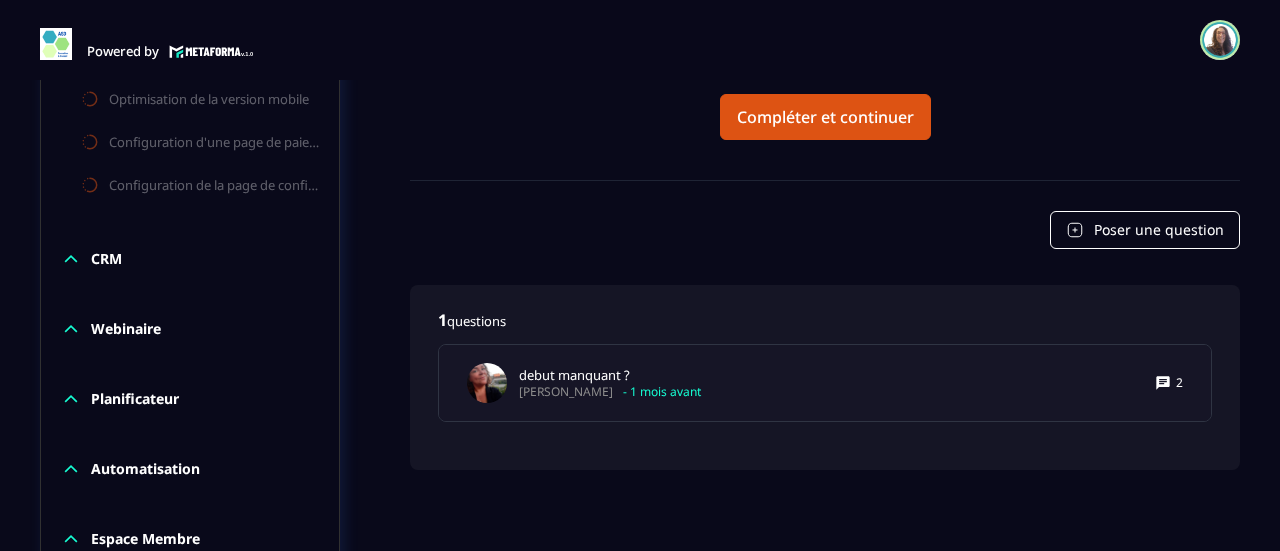 scroll, scrollTop: 885, scrollLeft: 0, axis: vertical 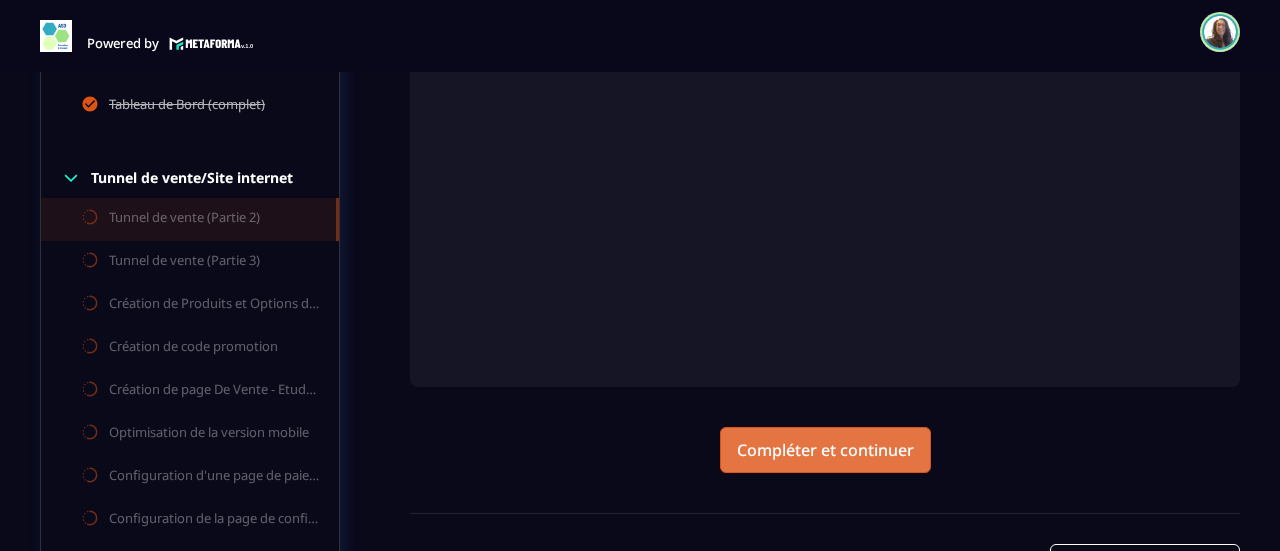 click on "Compléter et continuer" at bounding box center (825, 450) 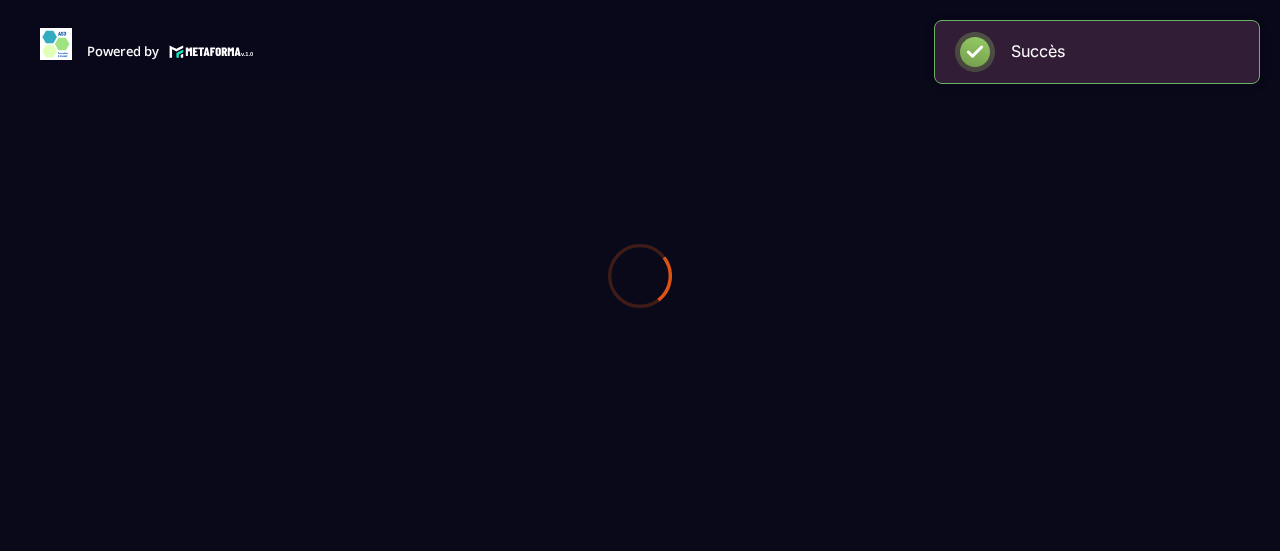 scroll, scrollTop: 0, scrollLeft: 0, axis: both 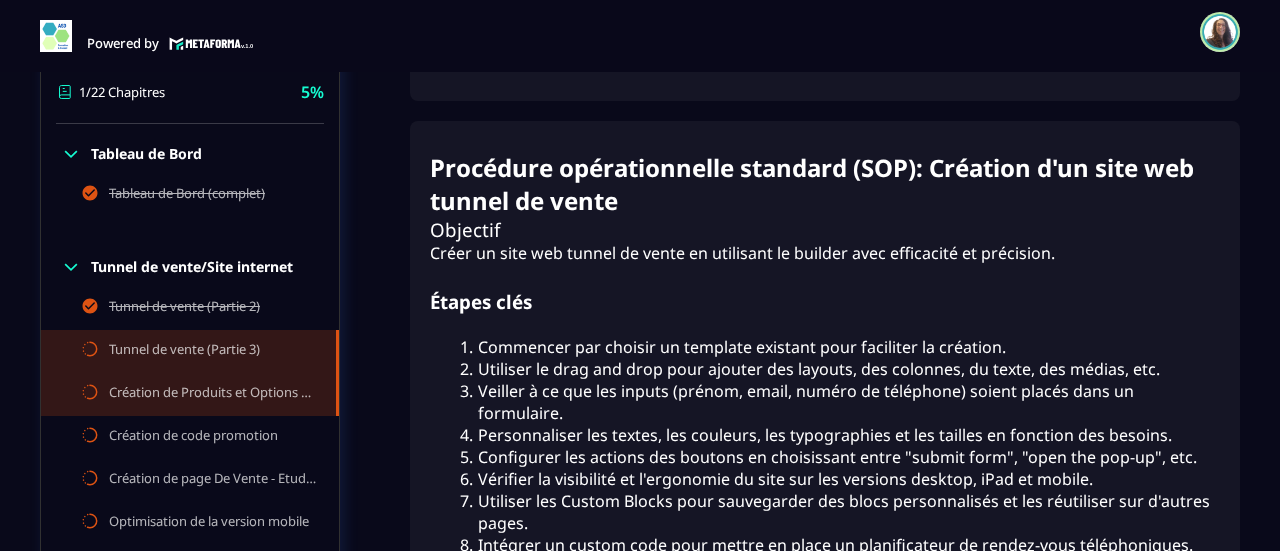 click on "Création de Produits et Options de Paiement 🛒" 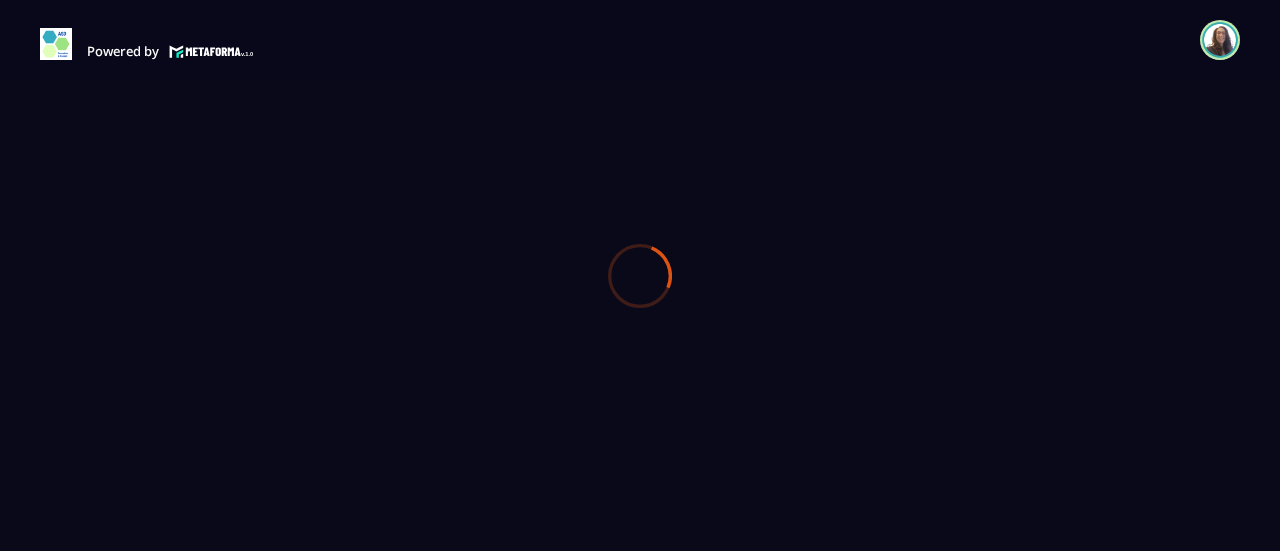 scroll, scrollTop: 0, scrollLeft: 0, axis: both 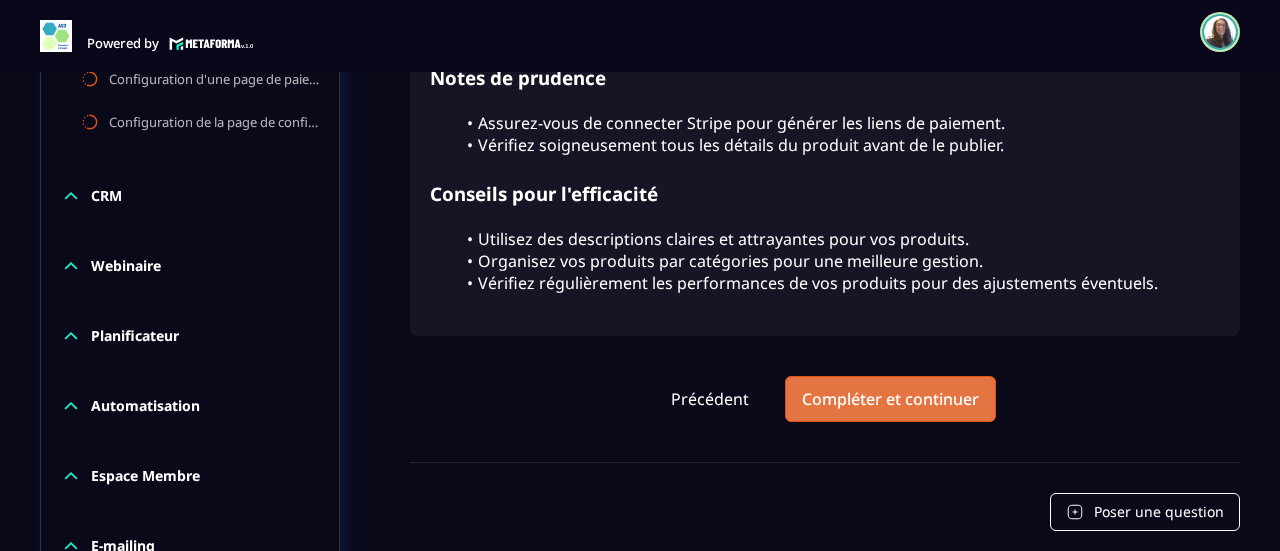 click on "Compléter et continuer" at bounding box center [890, 399] 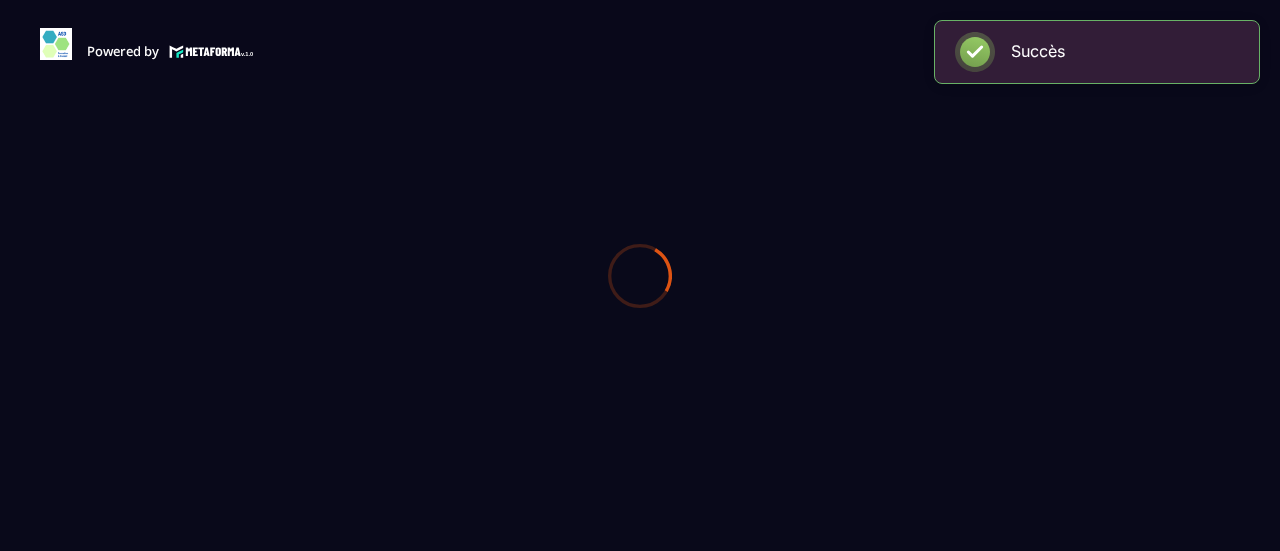 scroll, scrollTop: 0, scrollLeft: 0, axis: both 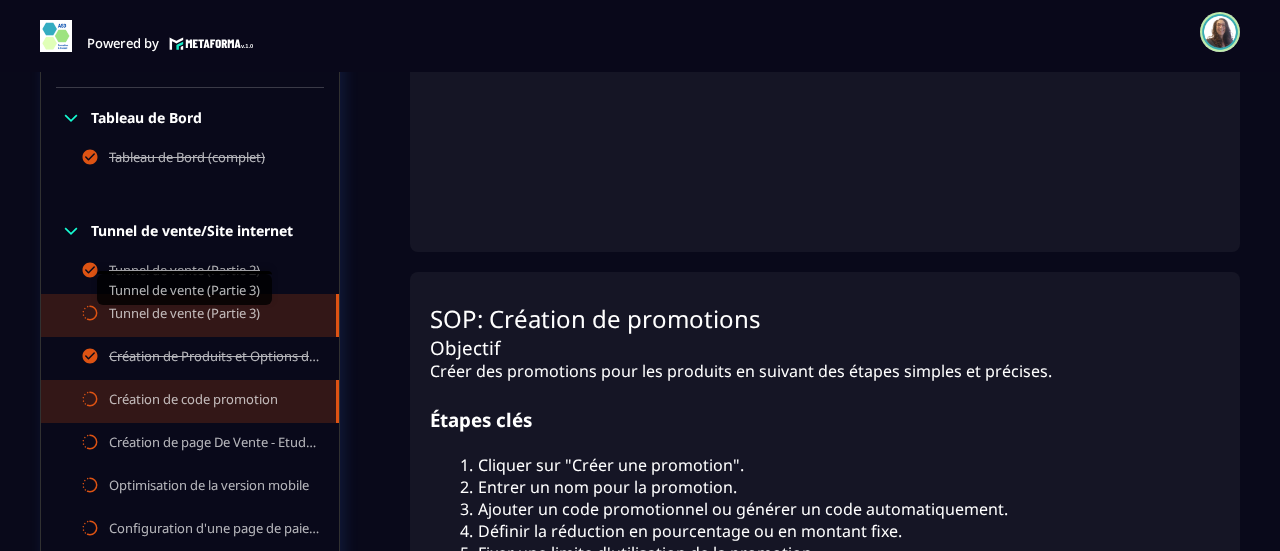 click on "Tunnel de vente (Partie 3)" at bounding box center [184, 315] 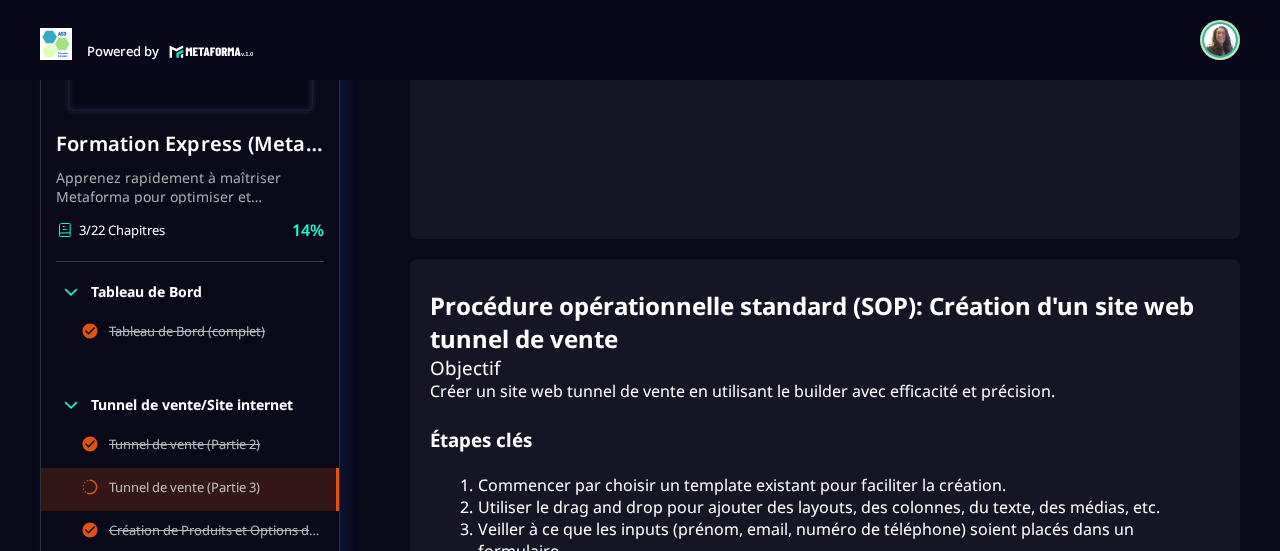 scroll, scrollTop: 744, scrollLeft: 0, axis: vertical 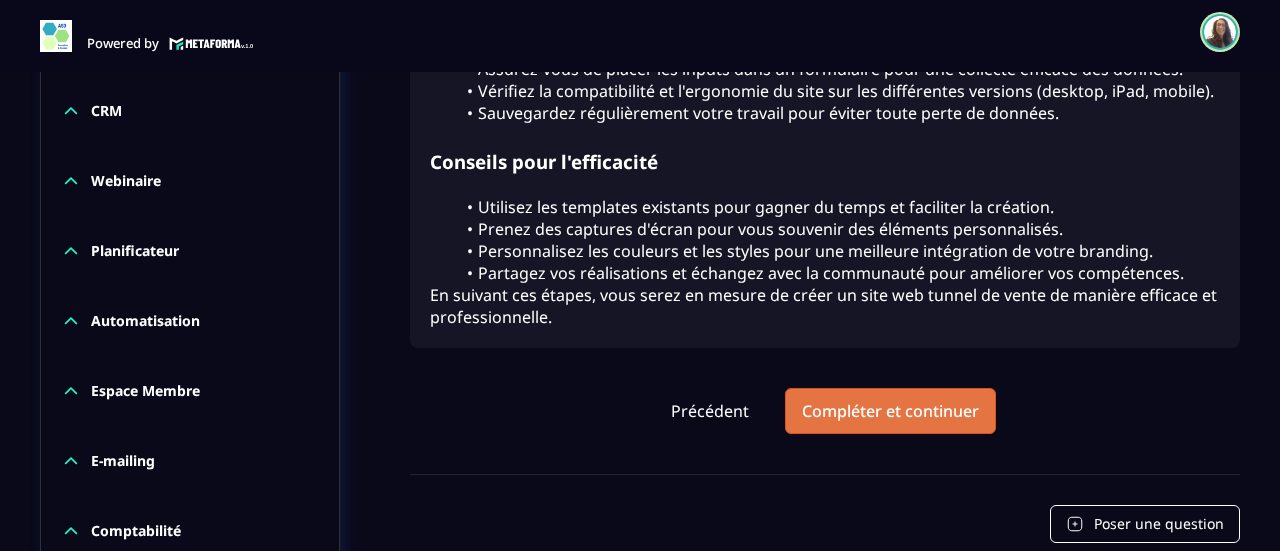 click on "Compléter et continuer" at bounding box center (890, 411) 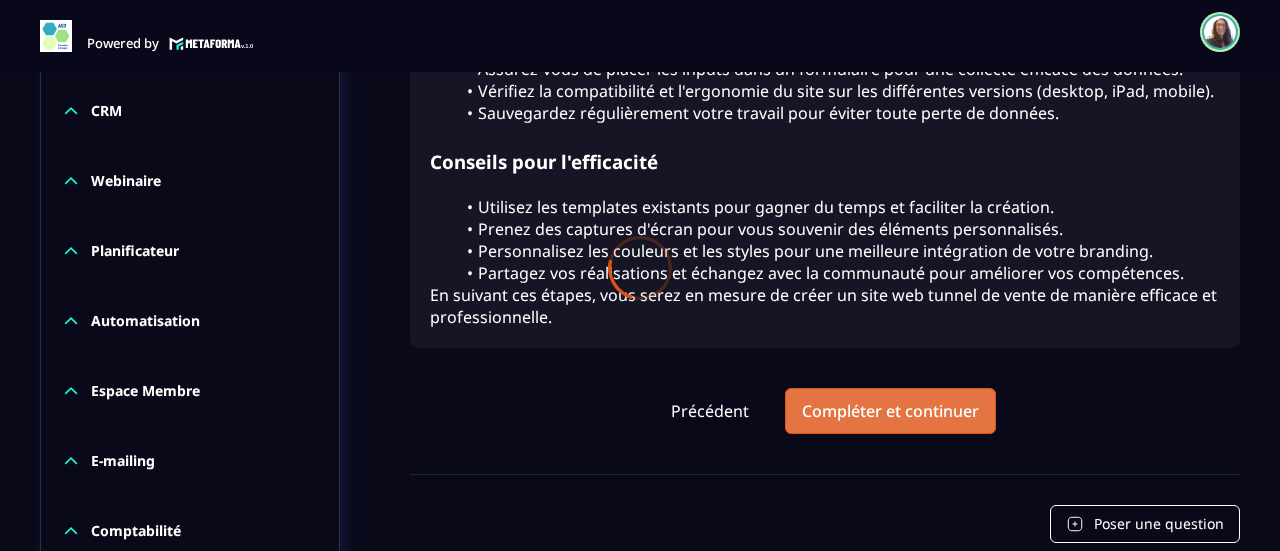 scroll, scrollTop: 0, scrollLeft: 0, axis: both 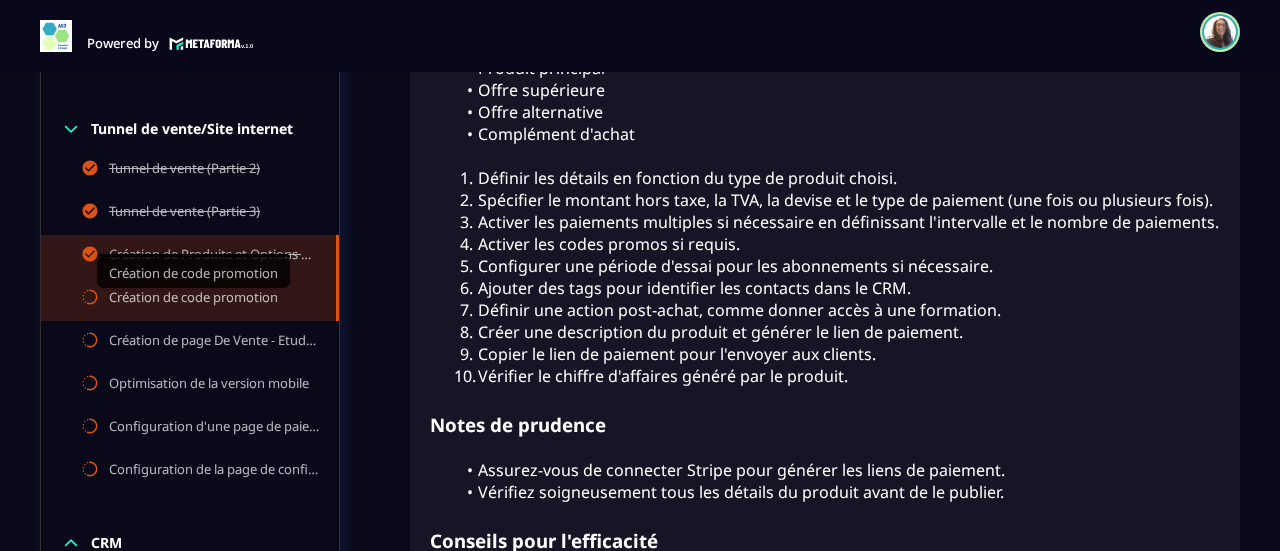 click on "Création de code promotion" at bounding box center (193, 299) 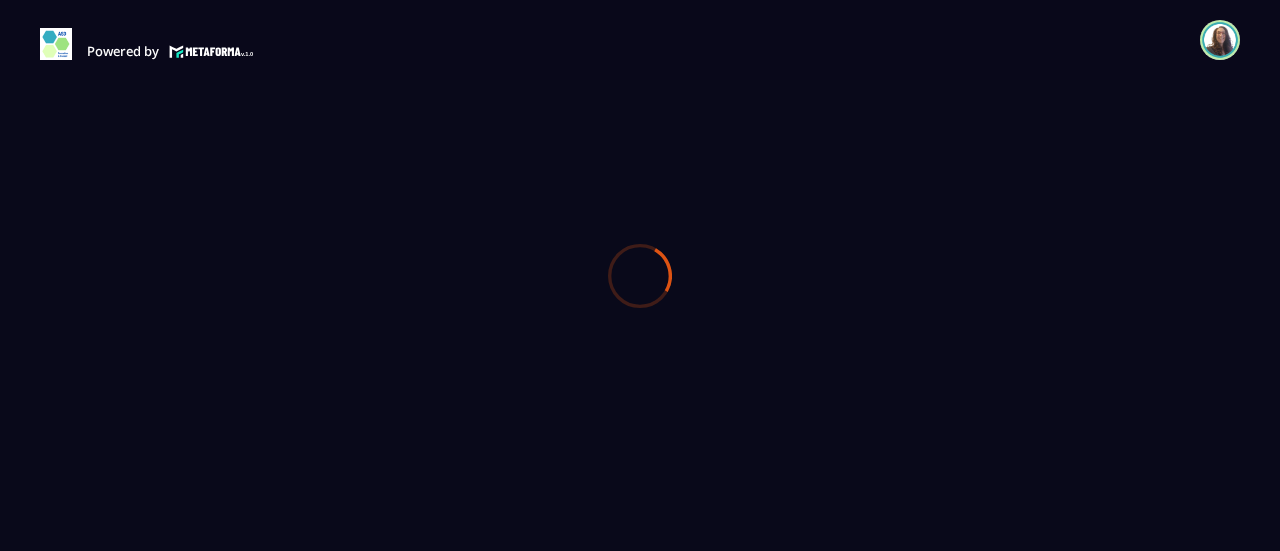 scroll, scrollTop: 0, scrollLeft: 0, axis: both 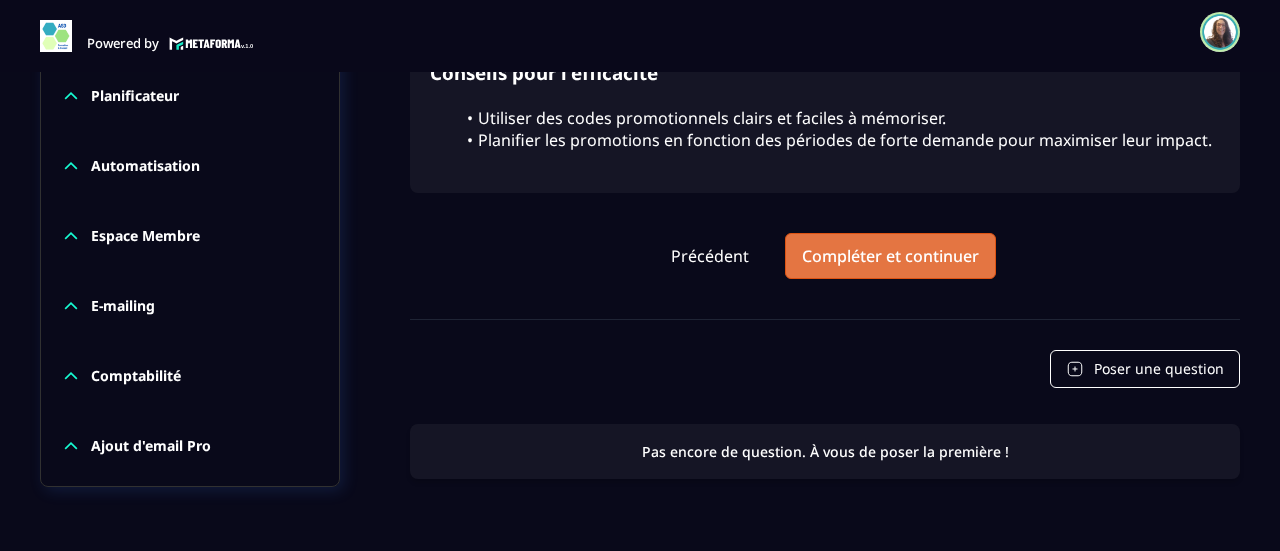 drag, startPoint x: 900, startPoint y: 247, endPoint x: 896, endPoint y: 257, distance: 10.770329 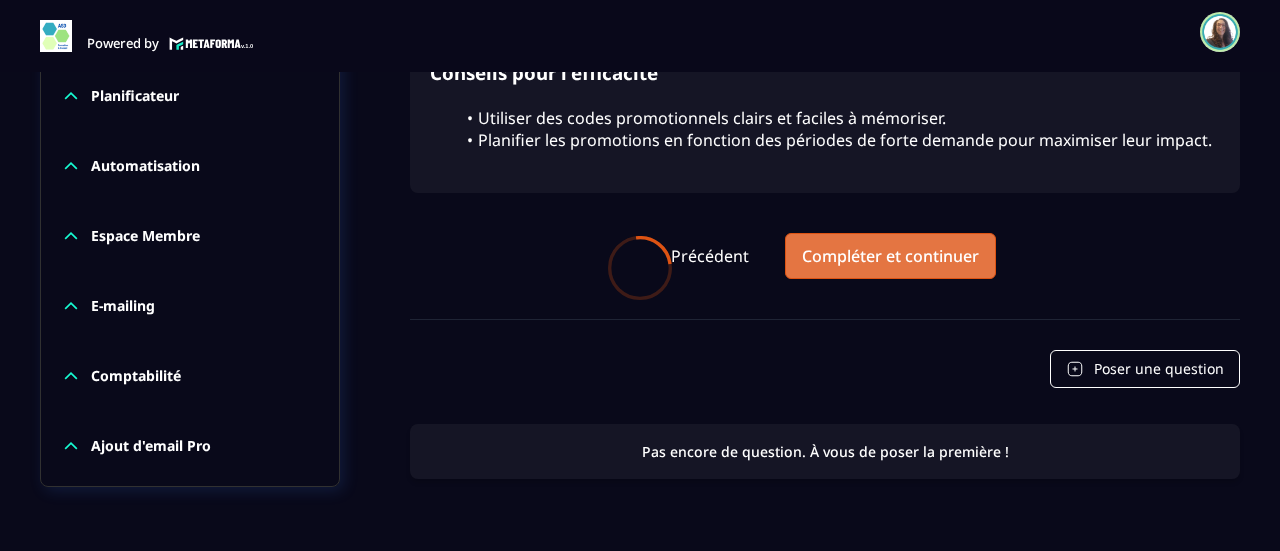 scroll, scrollTop: 0, scrollLeft: 0, axis: both 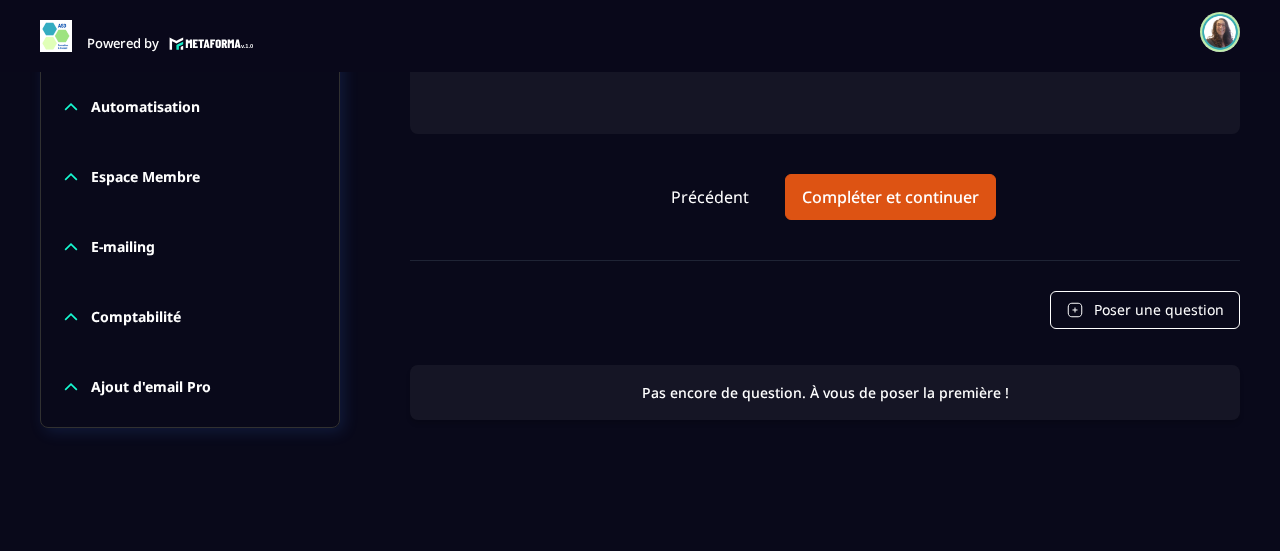 click on "E-mailing" at bounding box center [123, 247] 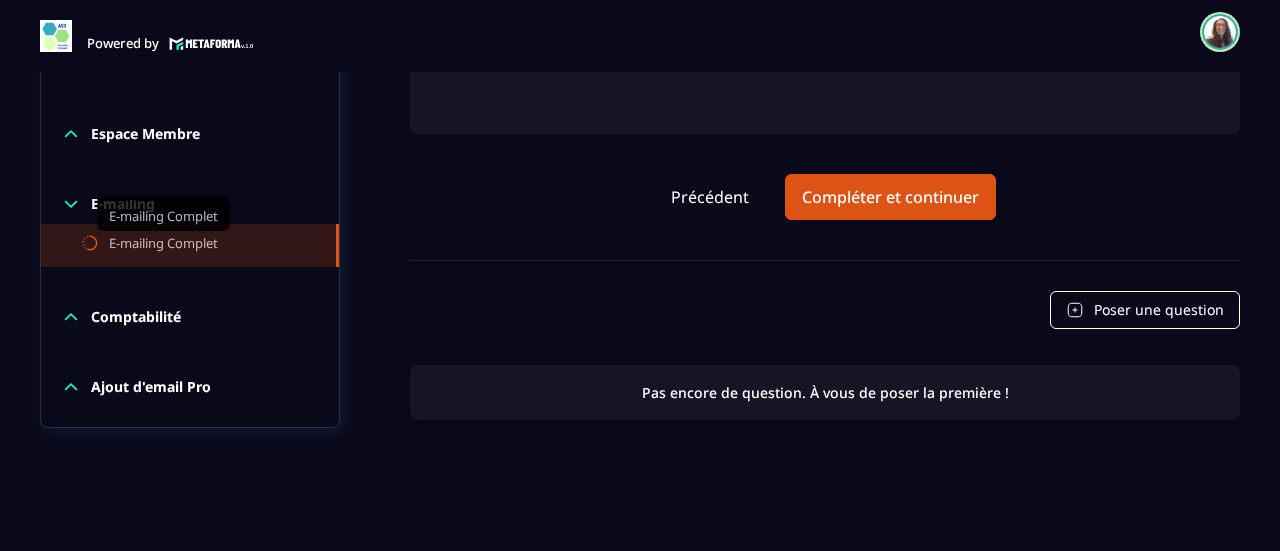 click on "E-mailing Complet" at bounding box center [163, 245] 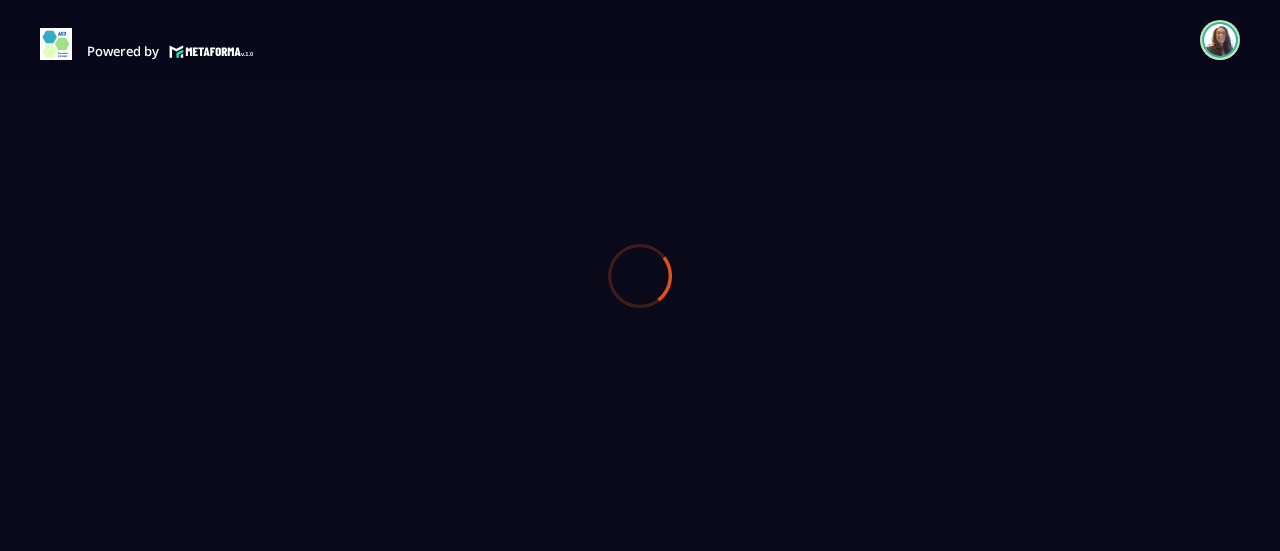 scroll, scrollTop: 0, scrollLeft: 0, axis: both 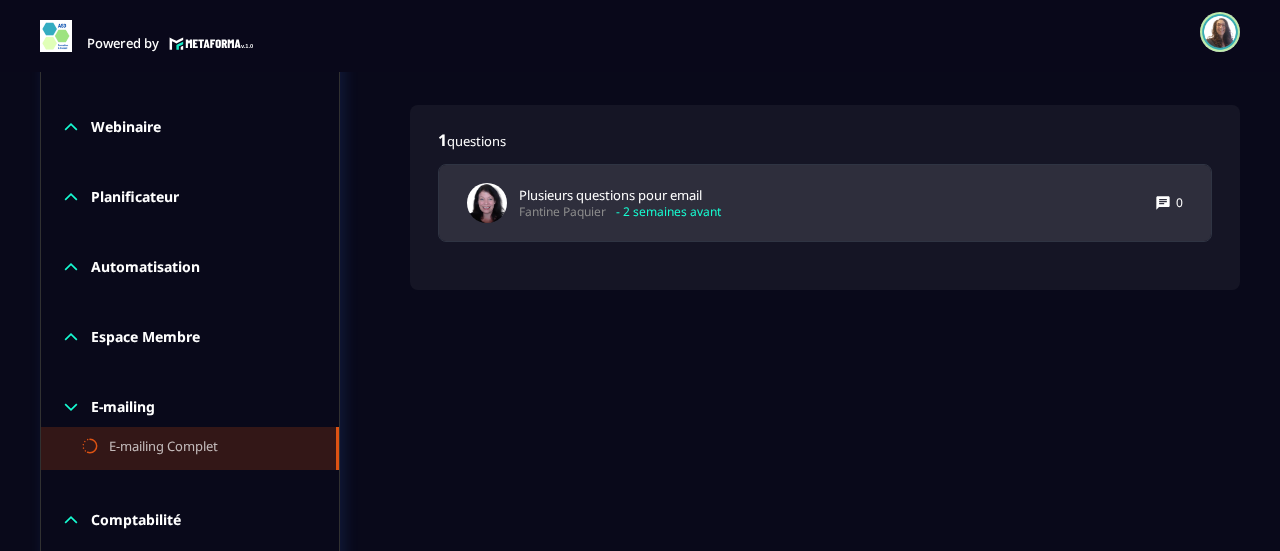 click on "Plusieurs questions pour email Fantine Paquier  - 2 semaines avant 0" at bounding box center (825, 203) 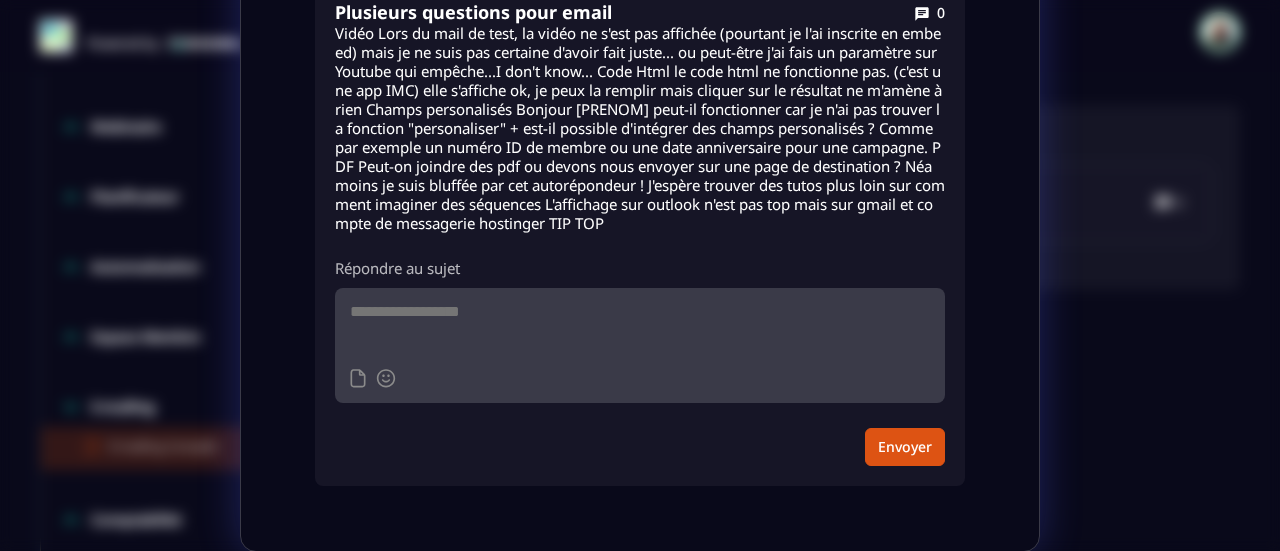 scroll, scrollTop: 0, scrollLeft: 0, axis: both 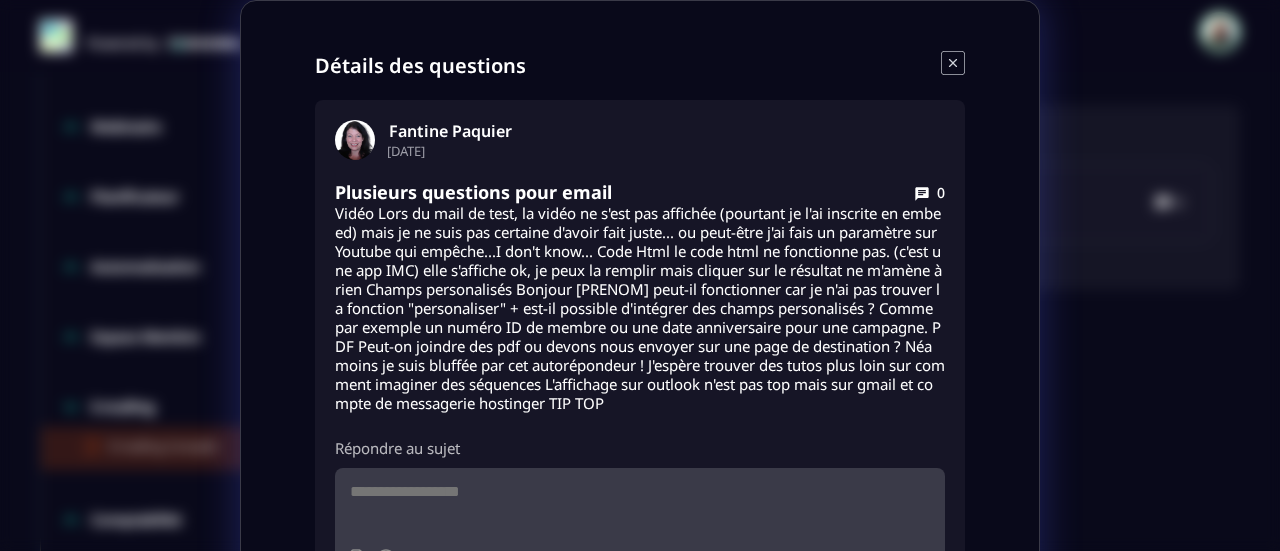 click on "Détails des questions Fantine Paquier [DATE] Plusieurs questions pour email 0 Vidéo
Lors du mail de test, la vidéo ne s'est pas affichée (pourtant je l'ai inscrite en embeed) mais je ne suis pas certaine d'avoir fait juste...
ou peut-être j'ai fais un paramètre sur Youtube qui empêche...I don't know...
Code Html
le code html ne fonctionne pas. (c'est une app IMC) elle s'affiche ok, je peux la remplir mais cliquer sur le résultat ne m'amène à rien
Champs personalisés
Bonjour [PRENOM] peut-il fonctionner car je n'ai pas trouver la fonction "personaliser" + est-il possible d'intégrer des champs personalisés ?
Comme par exemple un numéro ID de membre ou une date anniversaire pour une campagne.
PDF
Peut-on joindre des pdf ou devons nous envoyer sur une page de destination ?
Néamoins je suis bluffée par cet autorépondeur !
J'espère trouver des tutos plus loin sur comment imaginer des séquences
L'affichage sur outlook n'est pas top mais sur gmail et compte de messagerie hostinger TIP TOP" at bounding box center (640, 366) 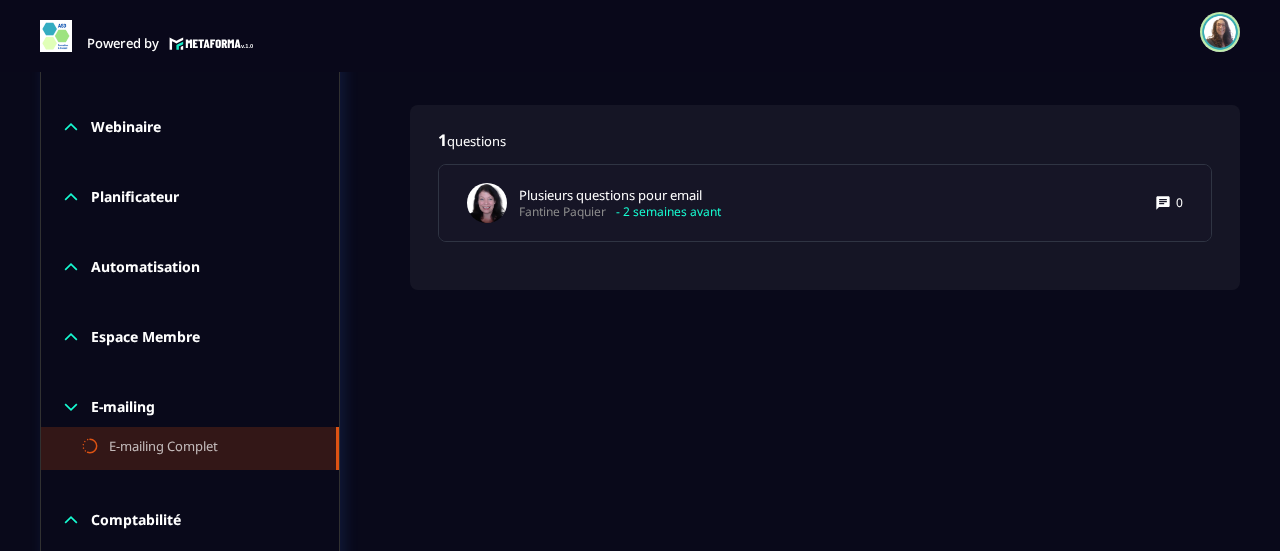 scroll, scrollTop: 1046, scrollLeft: 0, axis: vertical 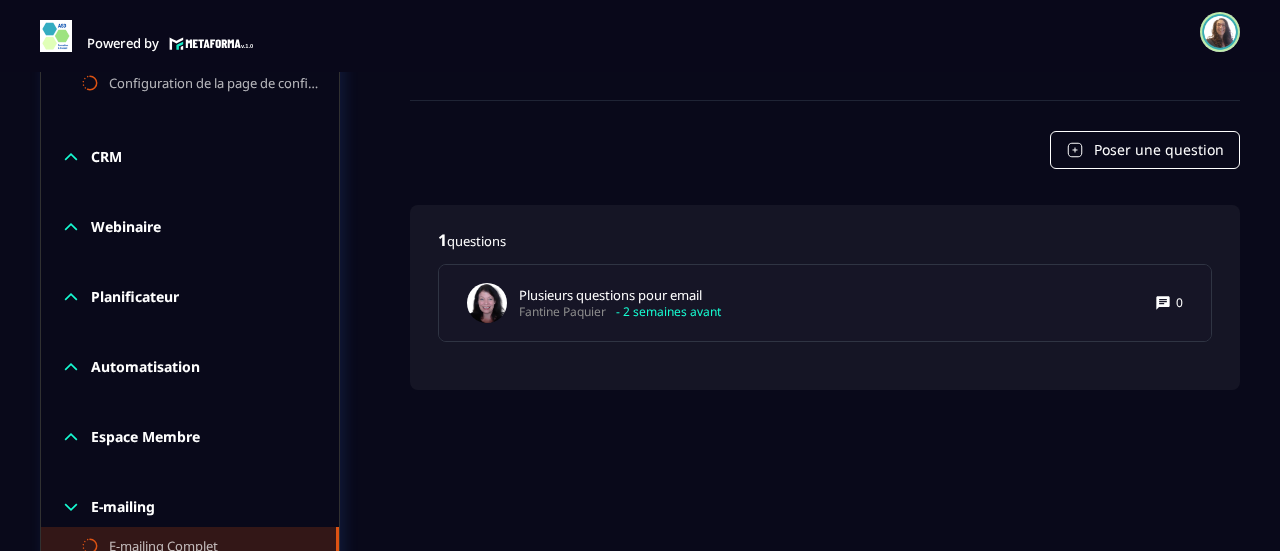 click on "Automatisation" at bounding box center (145, 367) 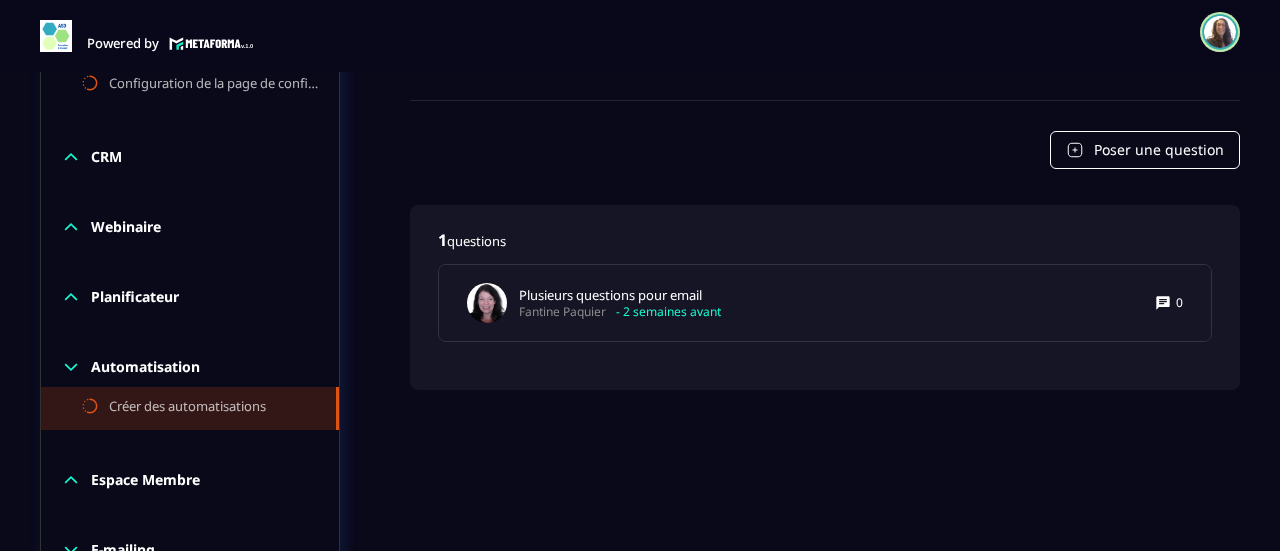 click on "Créer des automatisations" at bounding box center [187, 408] 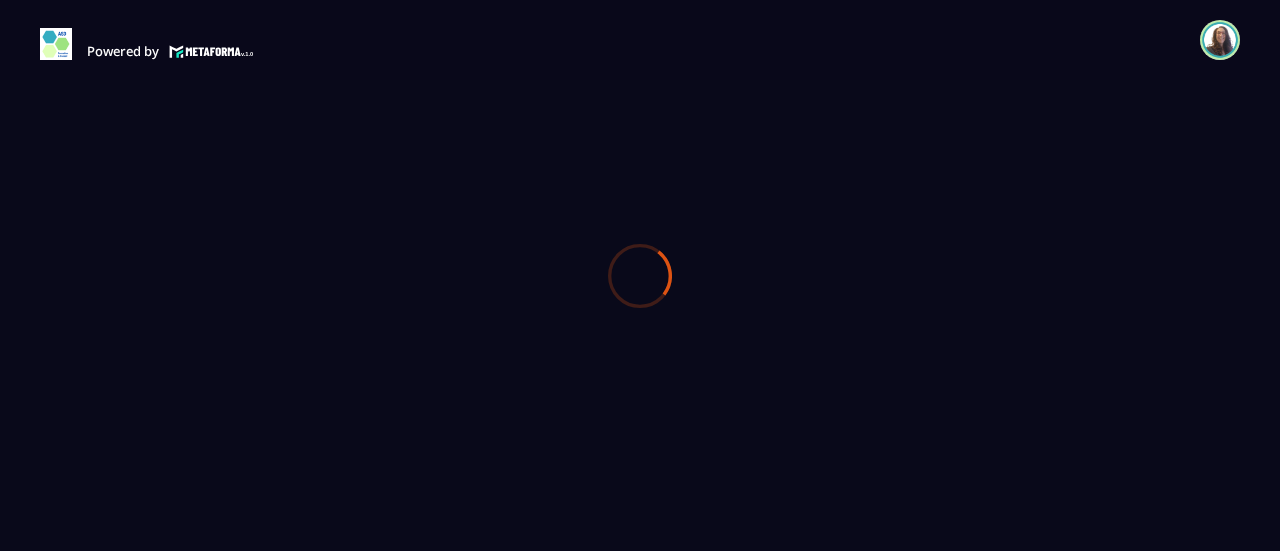 scroll, scrollTop: 0, scrollLeft: 0, axis: both 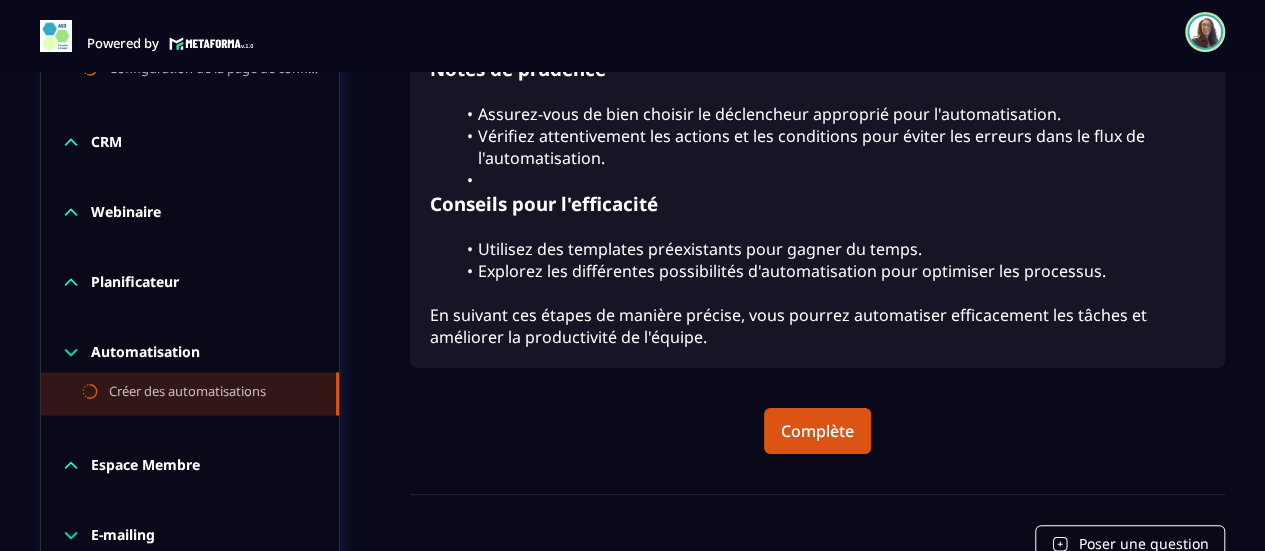 click on "CRM" at bounding box center [190, 142] 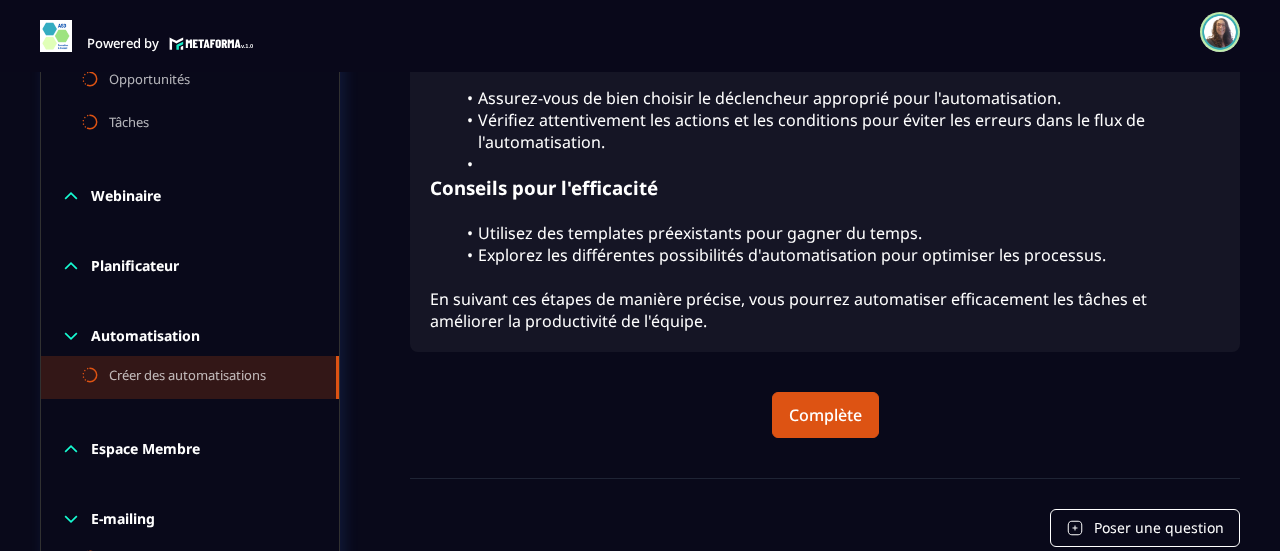 scroll, scrollTop: 1468, scrollLeft: 0, axis: vertical 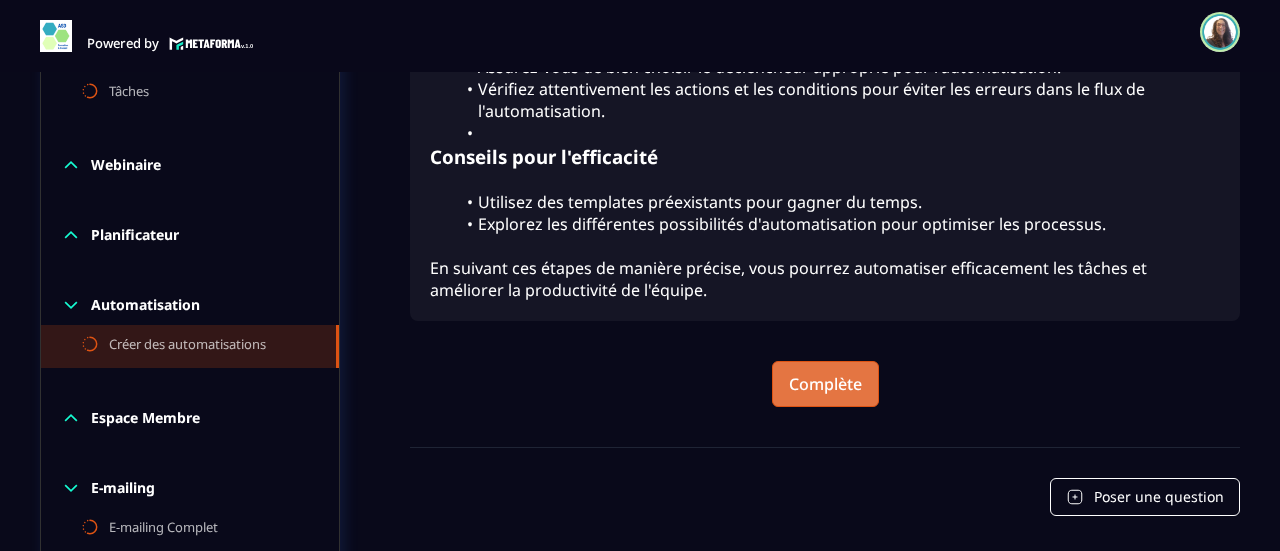 click on "Complète" at bounding box center [825, 384] 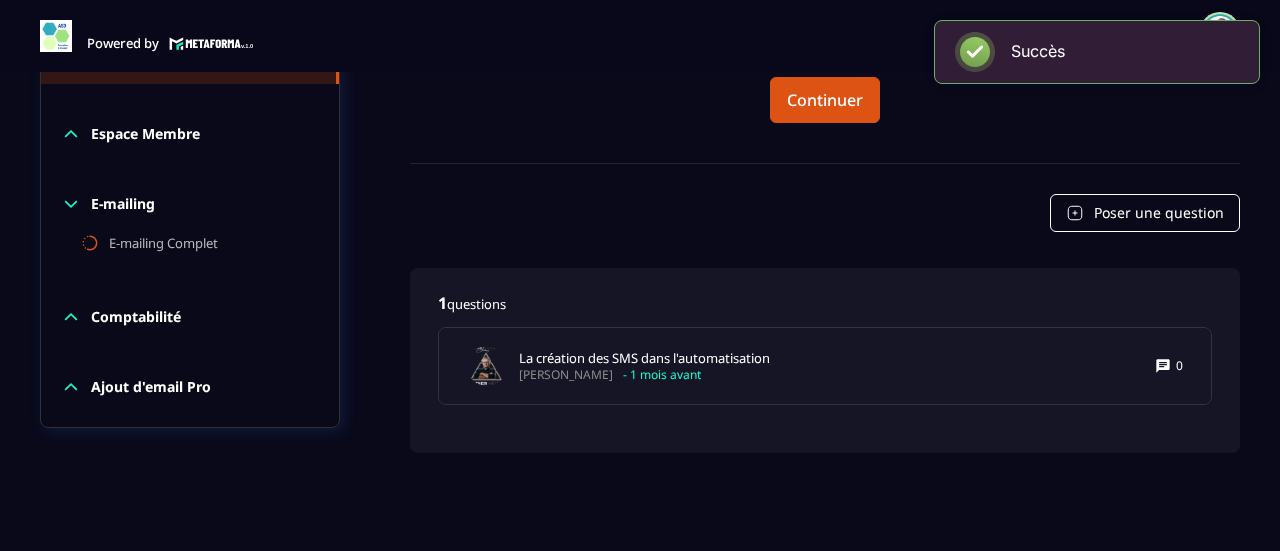scroll, scrollTop: 1753, scrollLeft: 0, axis: vertical 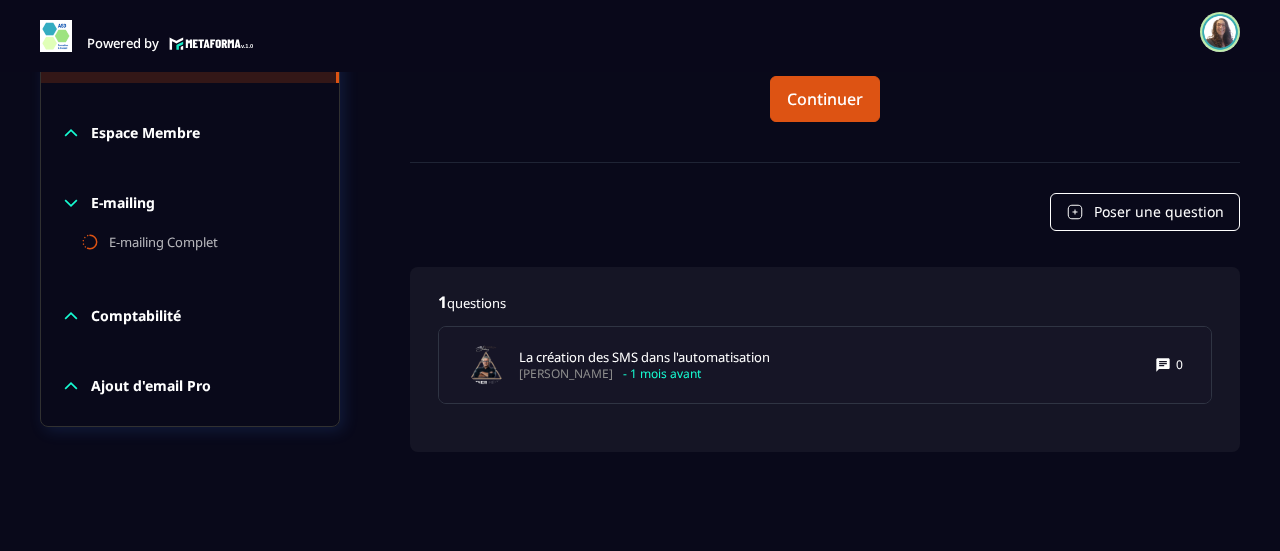 click on "Comptabilité" at bounding box center [136, 316] 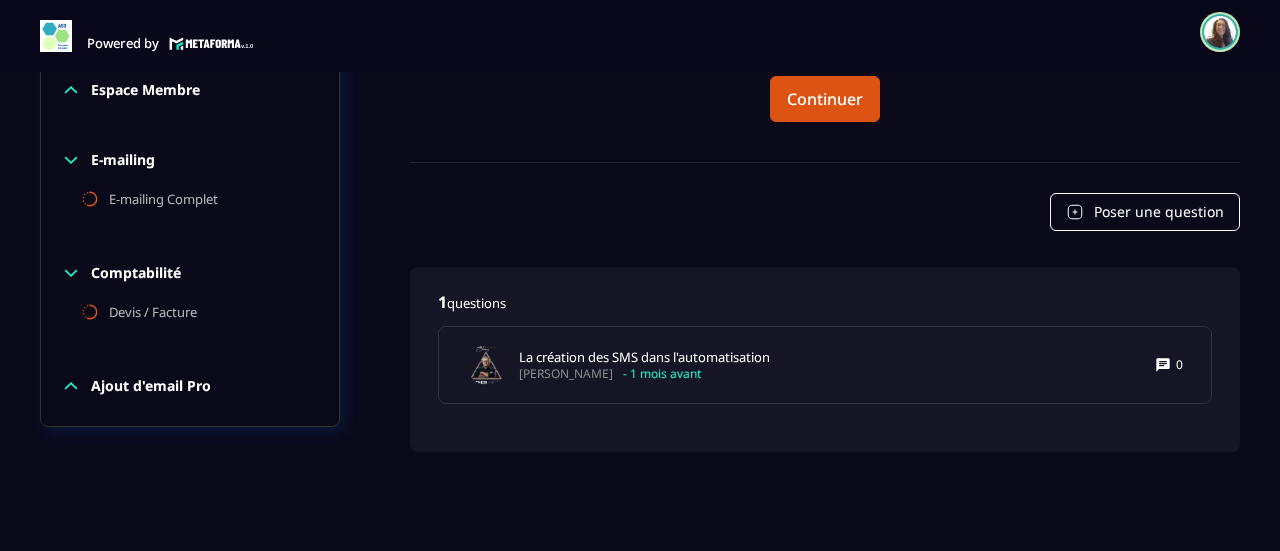 click on "Ajout d'email Pro" 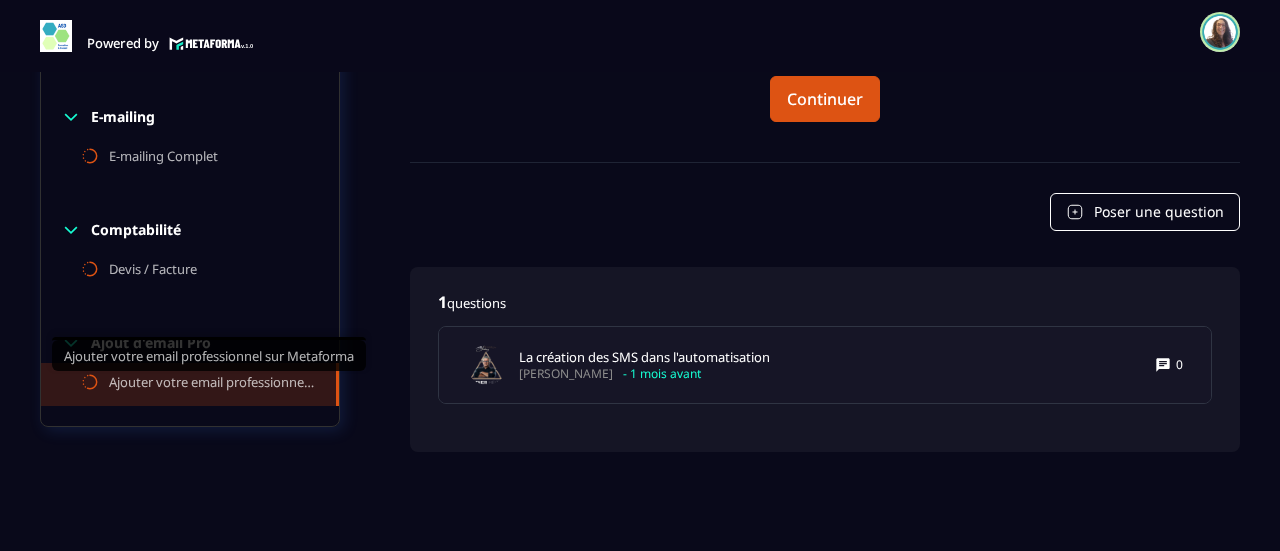 click on "Ajouter votre email professionnel sur Metaforma" at bounding box center (212, 384) 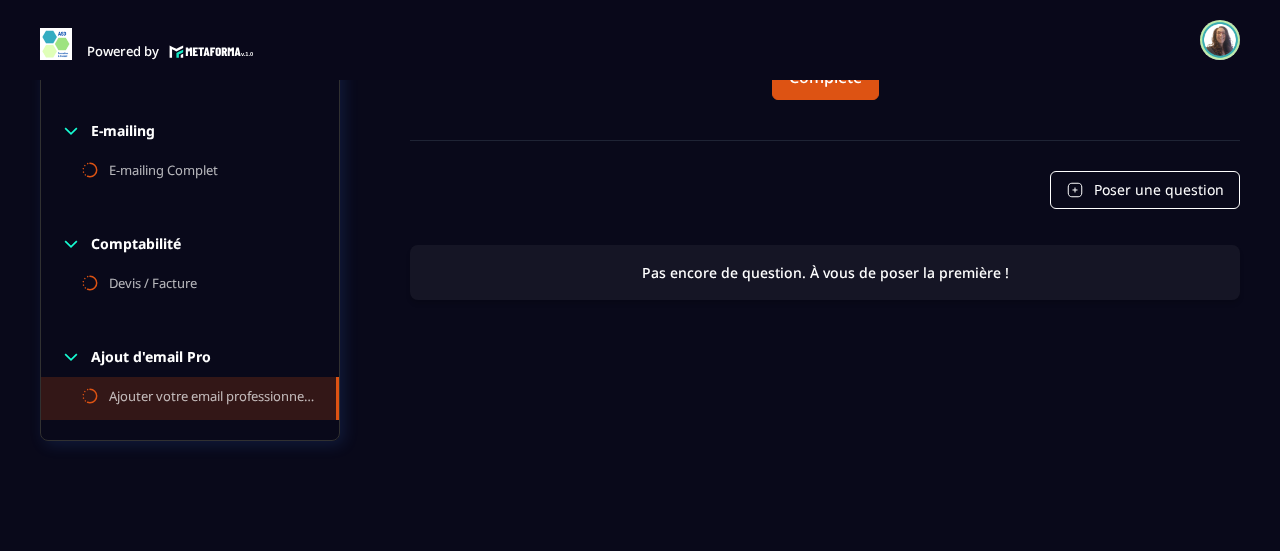scroll, scrollTop: 1528, scrollLeft: 0, axis: vertical 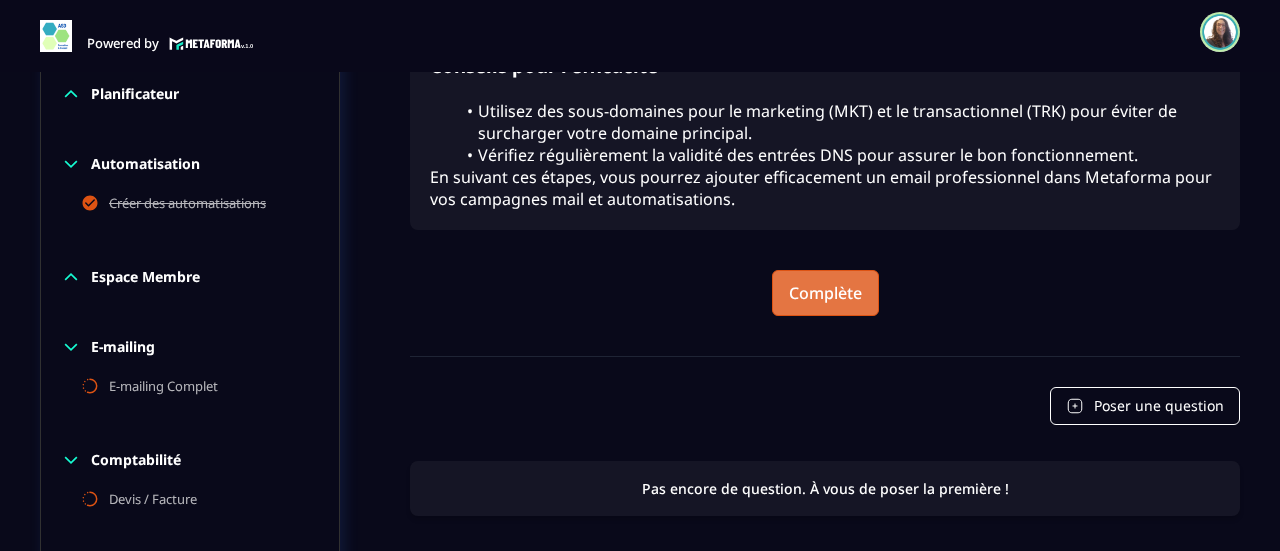 click on "Complète" at bounding box center [825, 293] 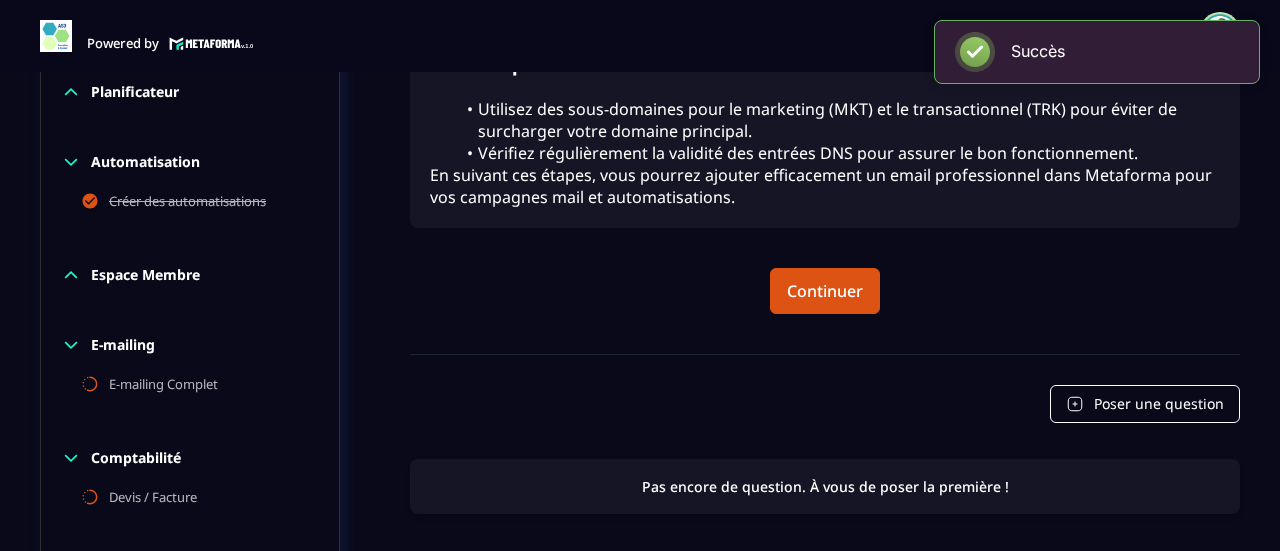 scroll, scrollTop: 1378, scrollLeft: 0, axis: vertical 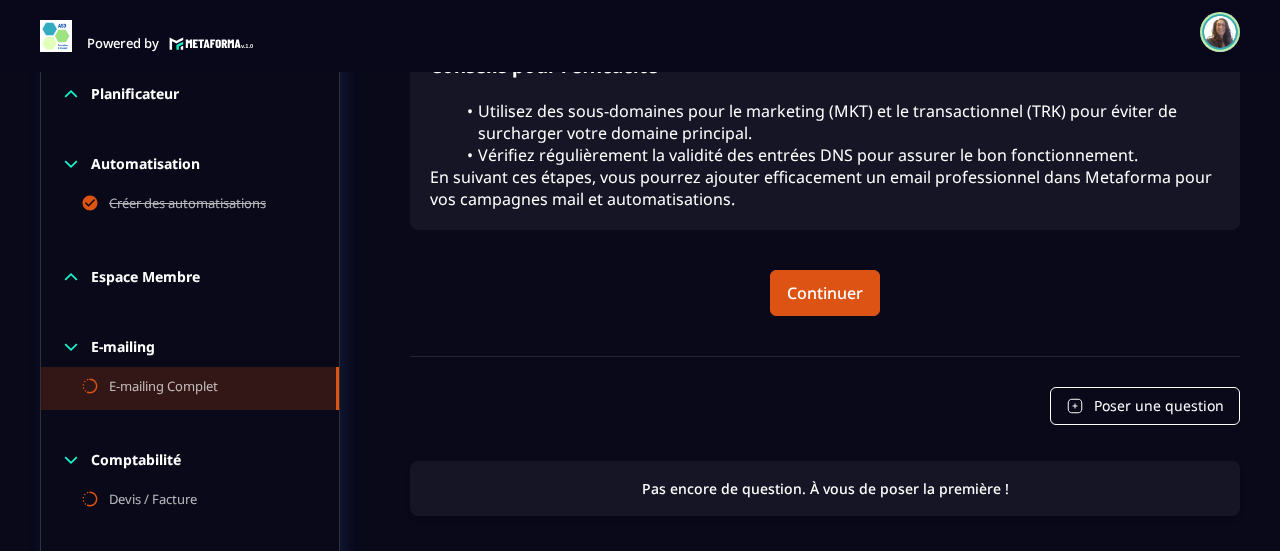 click on "E-mailing Complet" 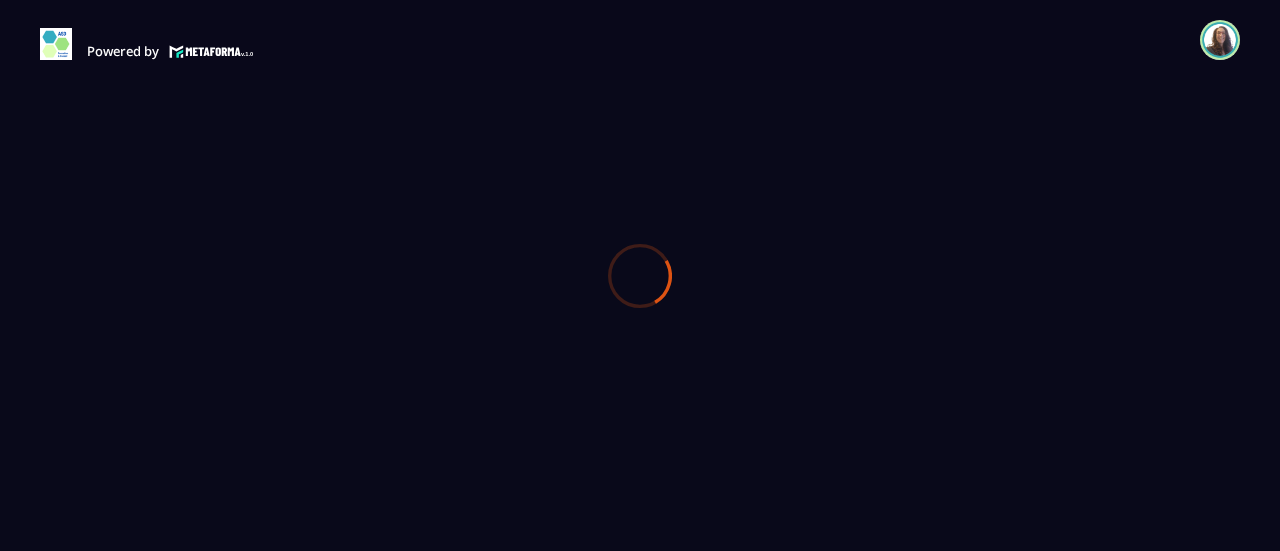 scroll, scrollTop: 0, scrollLeft: 0, axis: both 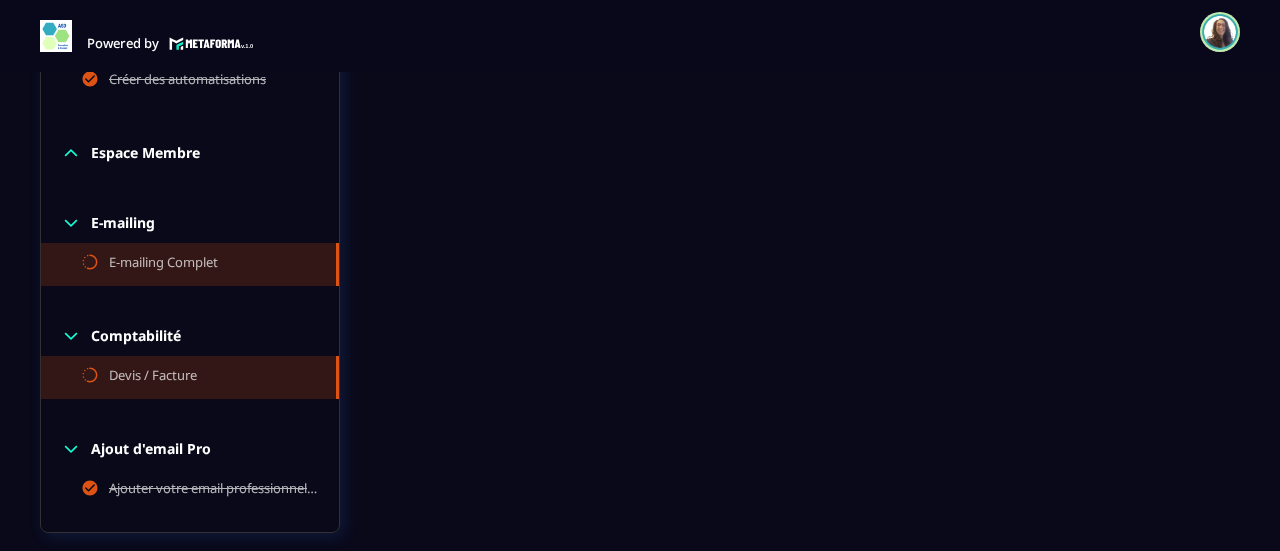click on "Devis / Facture" 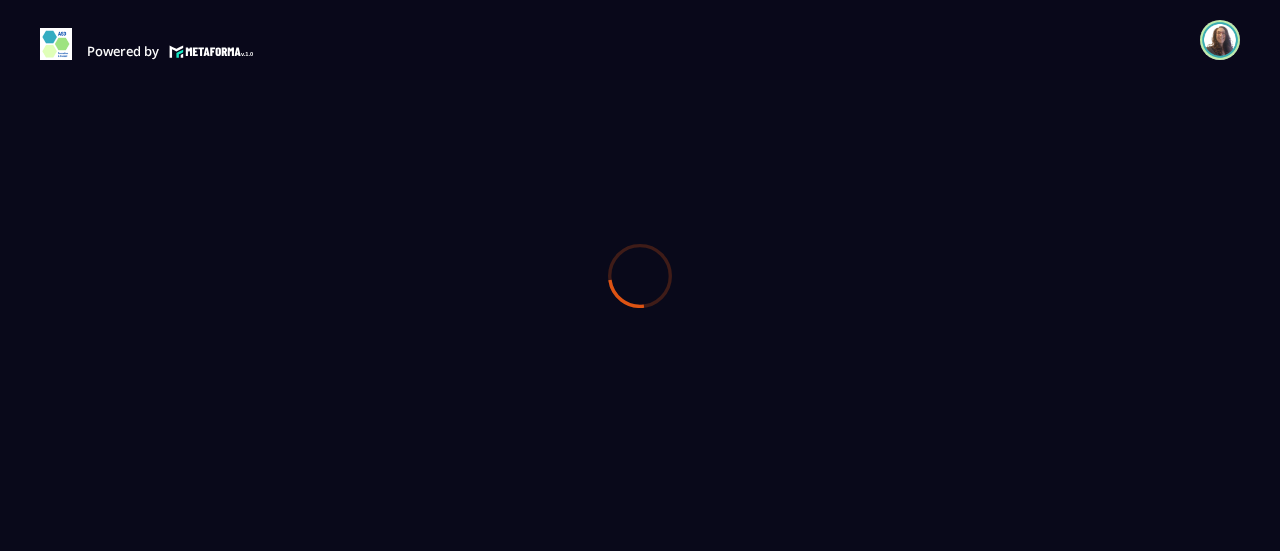 scroll, scrollTop: 0, scrollLeft: 0, axis: both 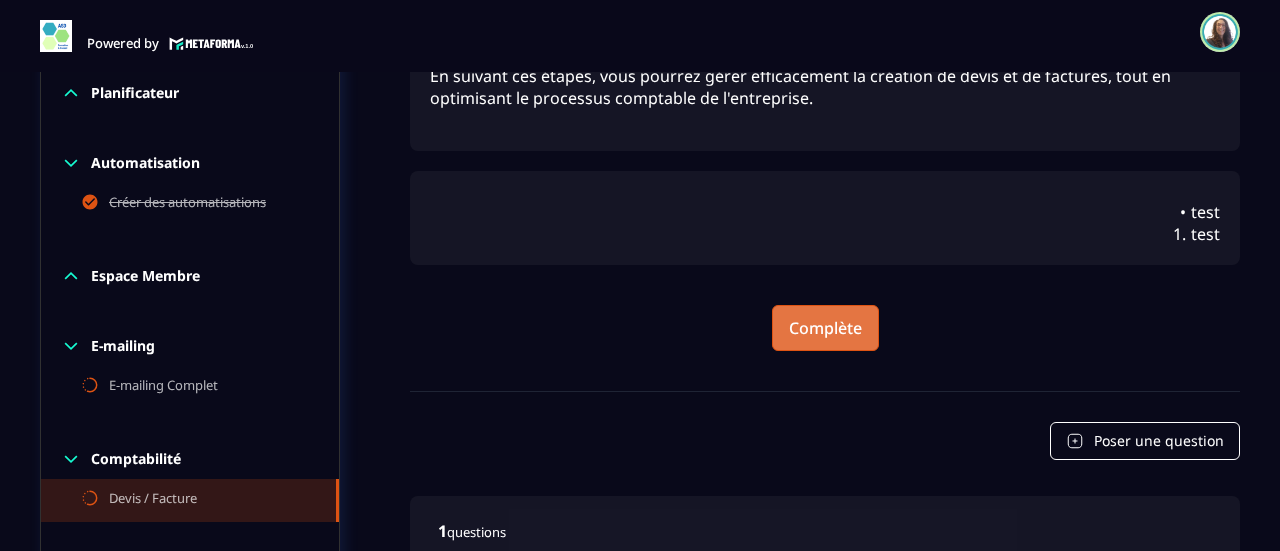 click on "Complète" at bounding box center [825, 328] 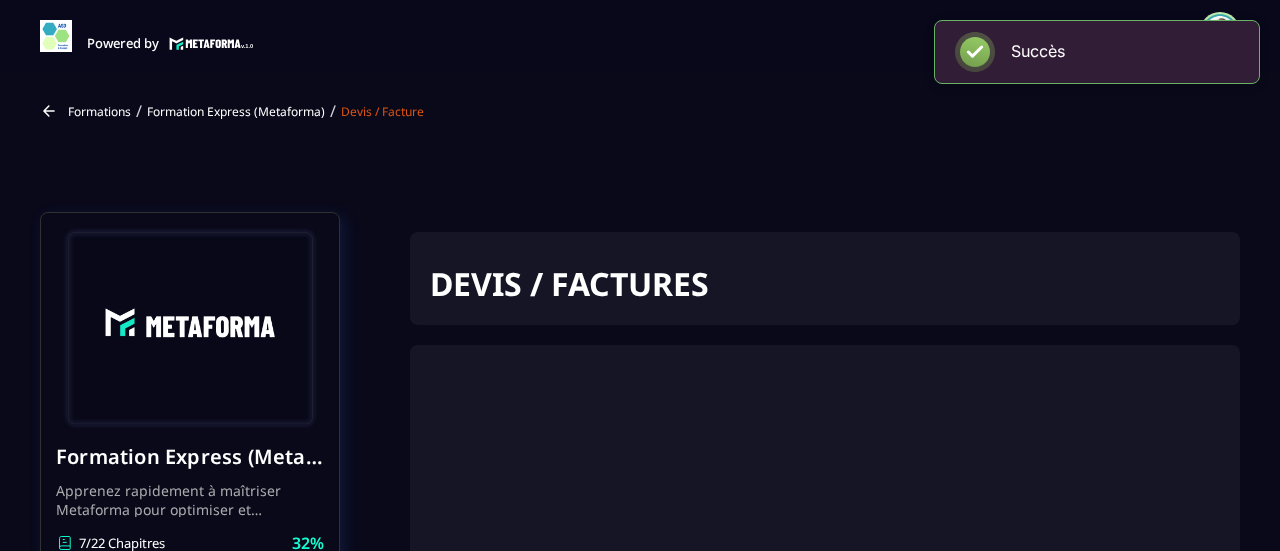 scroll, scrollTop: 0, scrollLeft: 0, axis: both 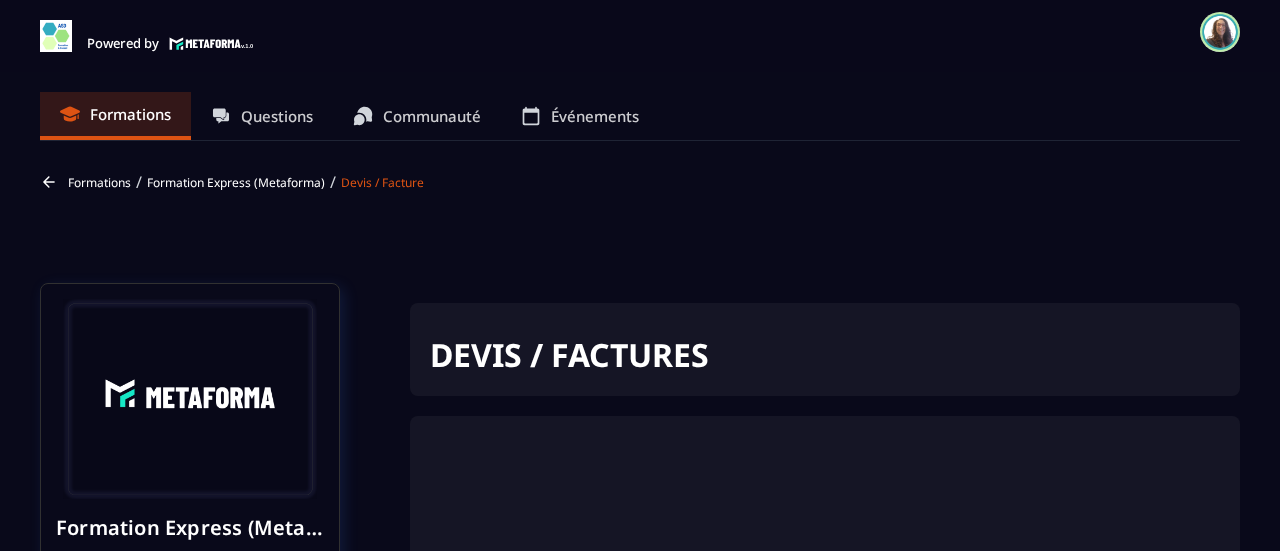 click on "Formations Questions Communauté Événements" at bounding box center (640, 116) 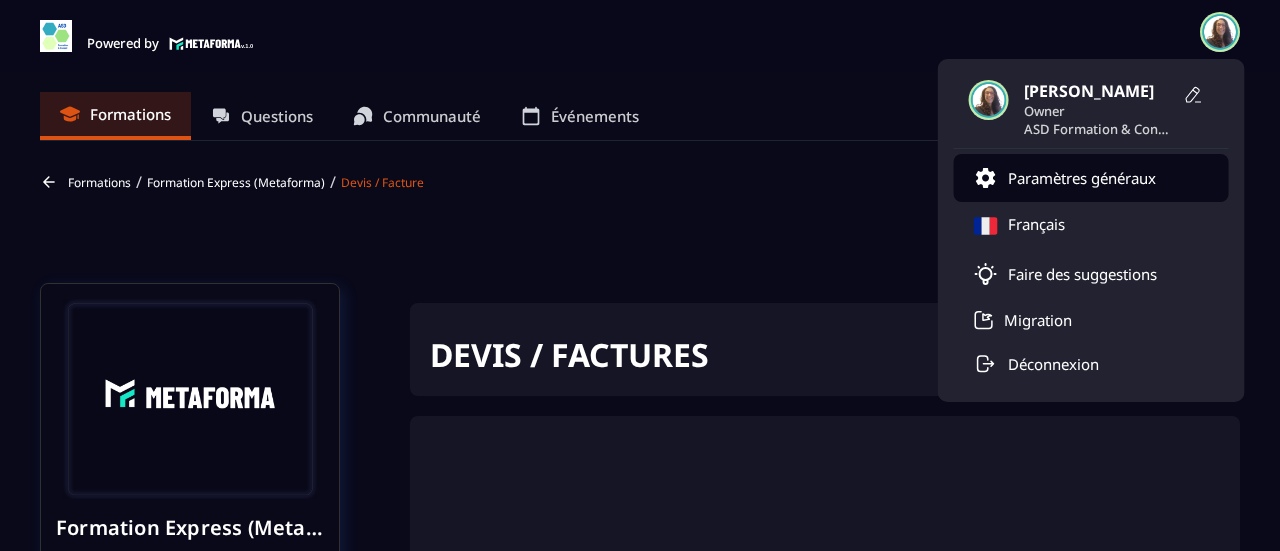 click on "Paramètres généraux" at bounding box center (1091, 178) 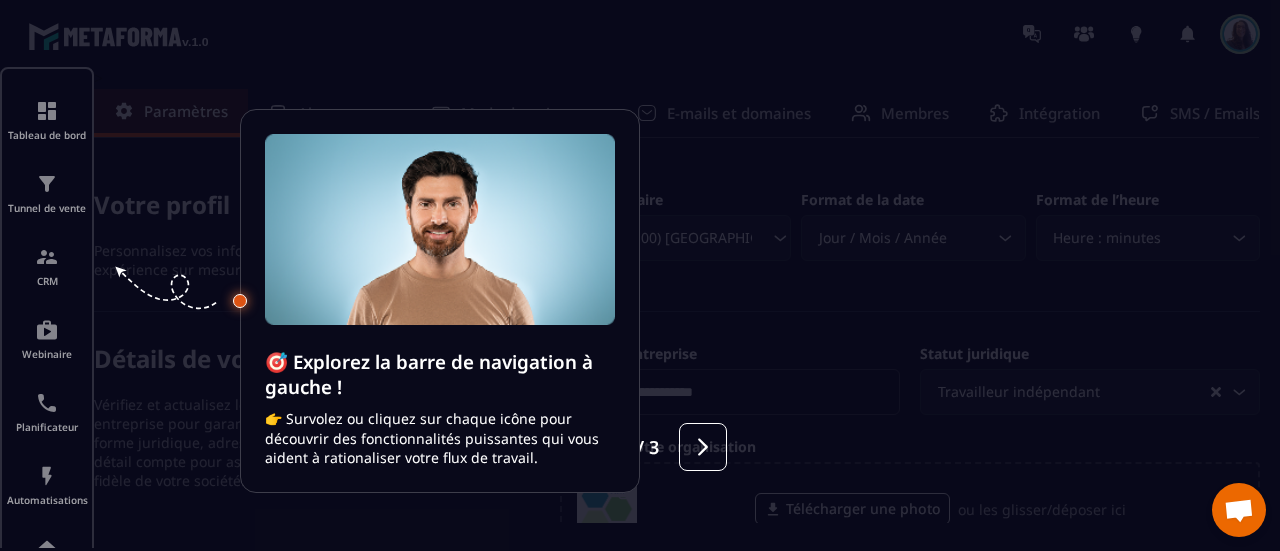 click at bounding box center [640, 275] 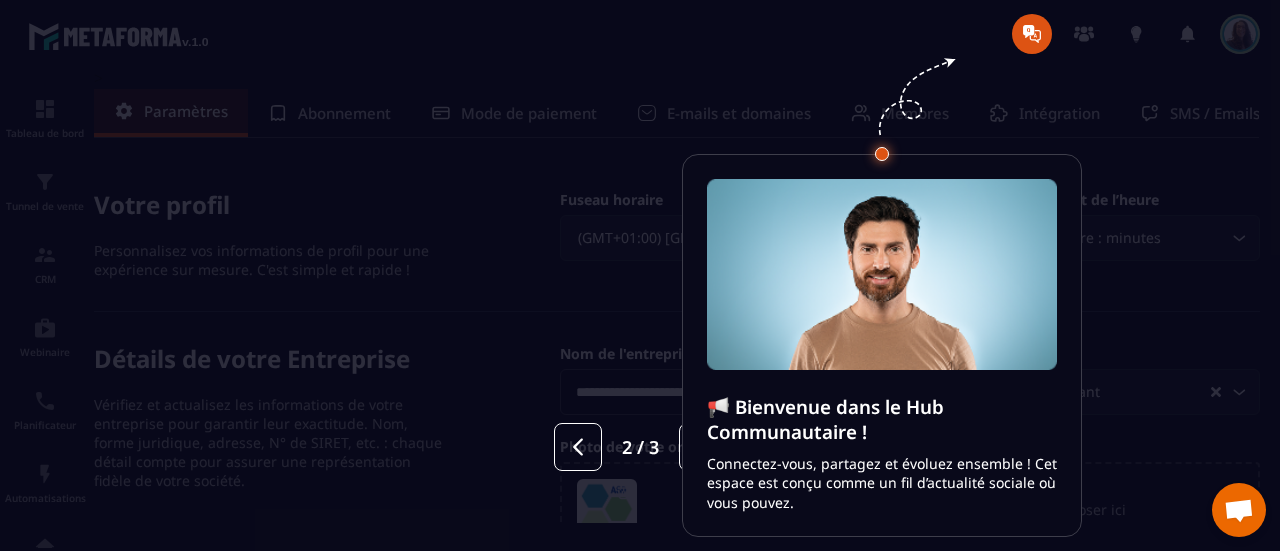 click at bounding box center (640, 275) 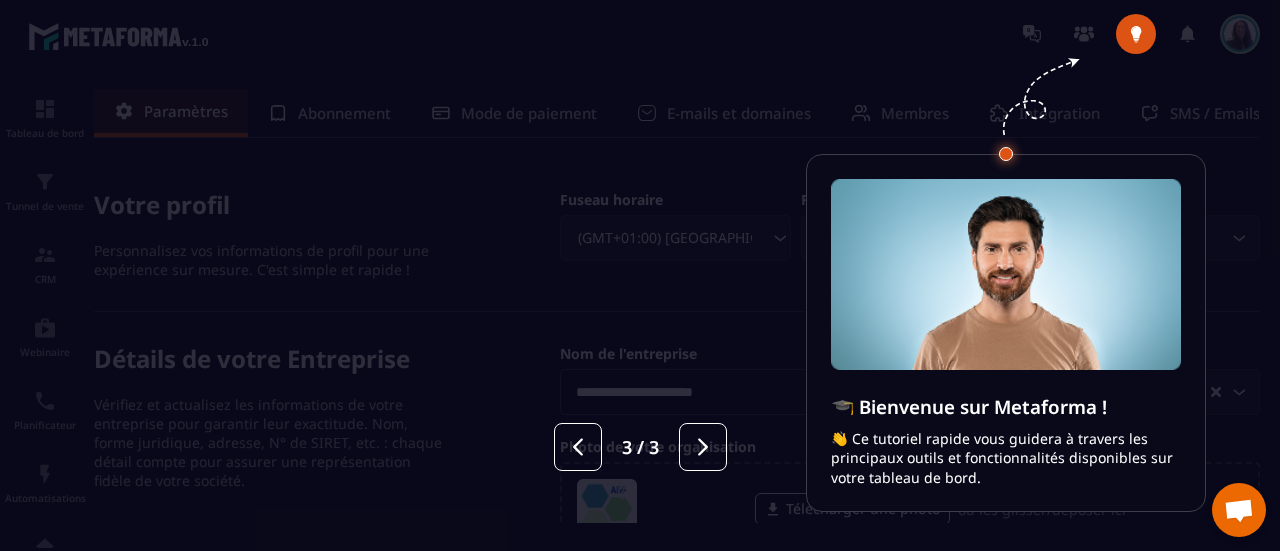 click at bounding box center (640, 275) 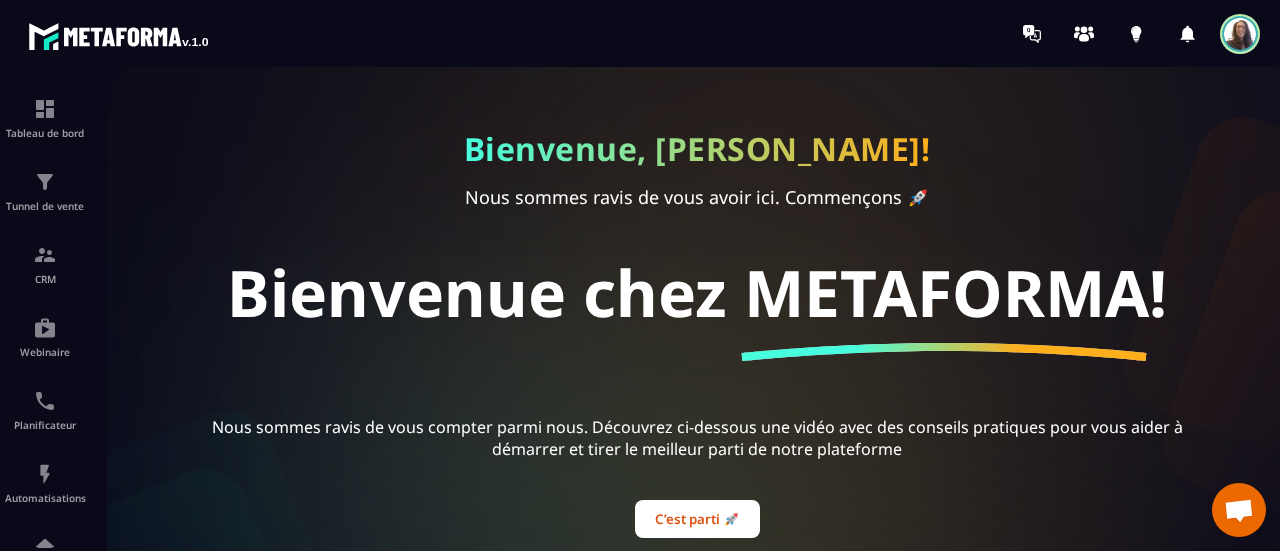 click at bounding box center [1240, 34] 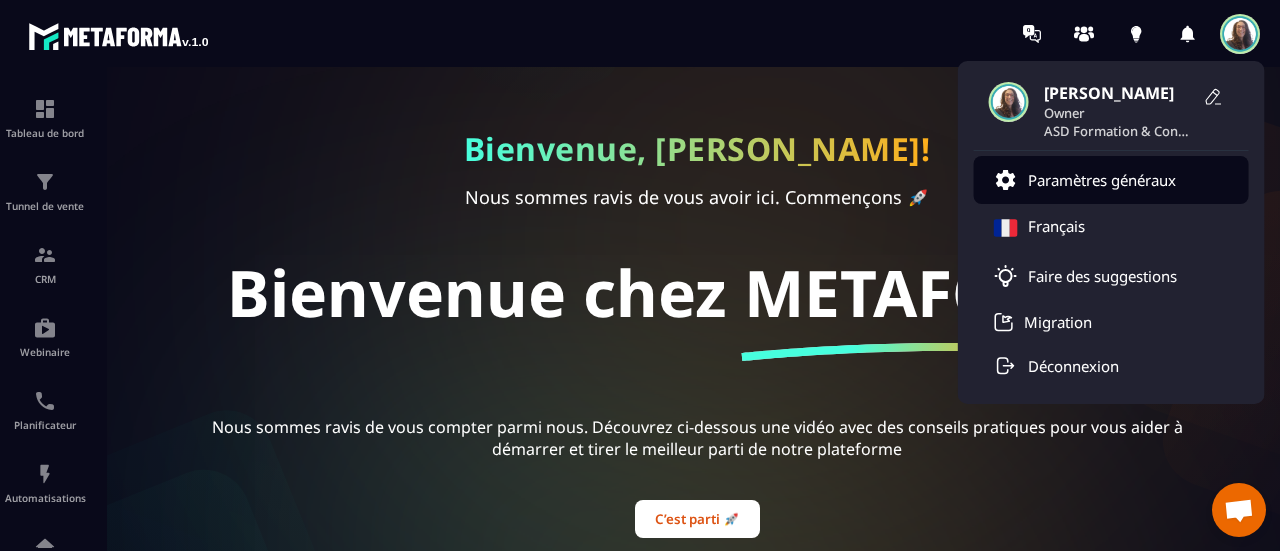 click on "Paramètres généraux" at bounding box center (1102, 180) 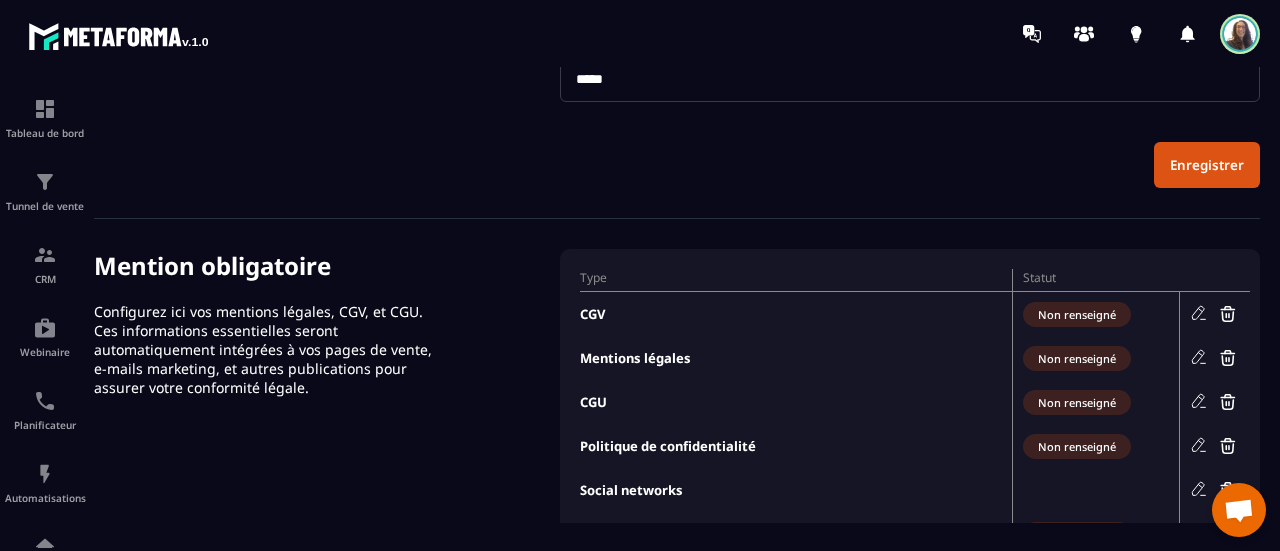 scroll, scrollTop: 951, scrollLeft: 0, axis: vertical 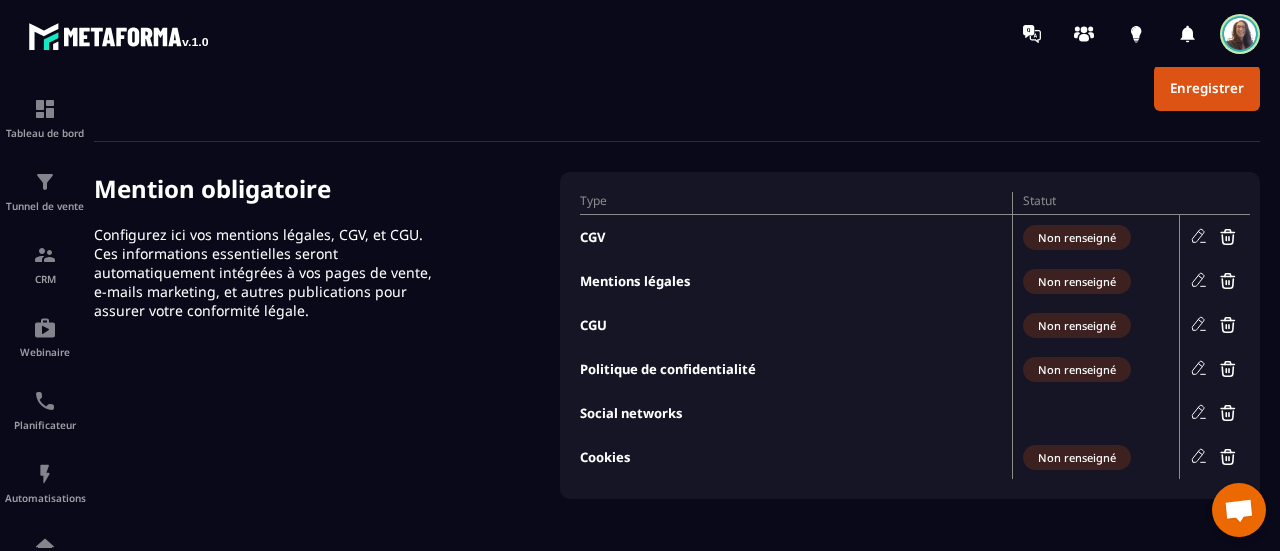 click 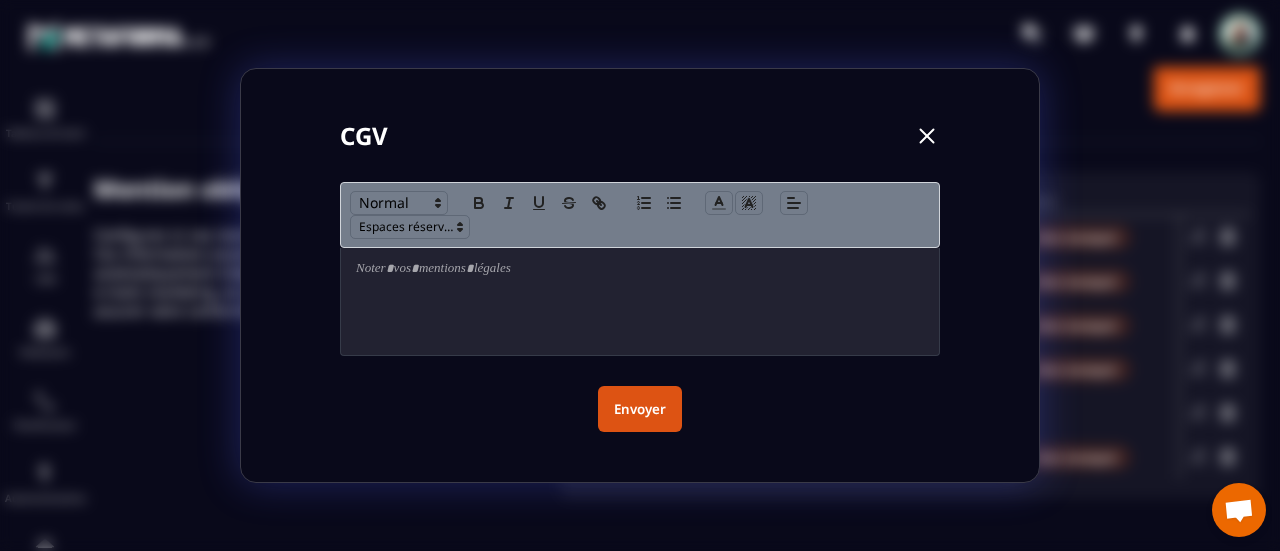 click at bounding box center [927, 136] 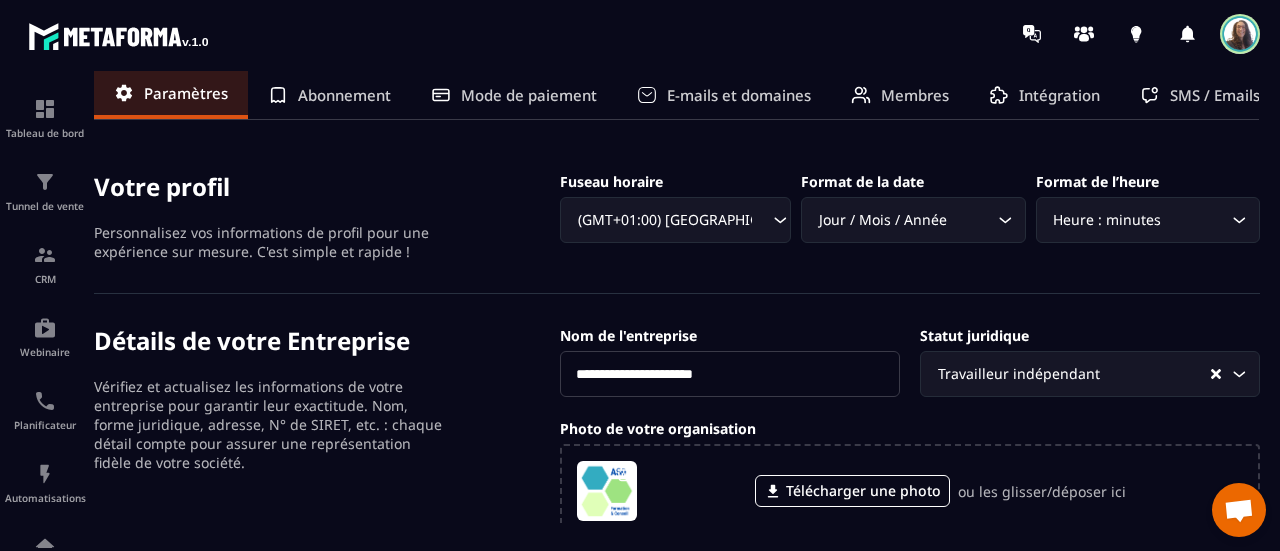 scroll, scrollTop: 0, scrollLeft: 0, axis: both 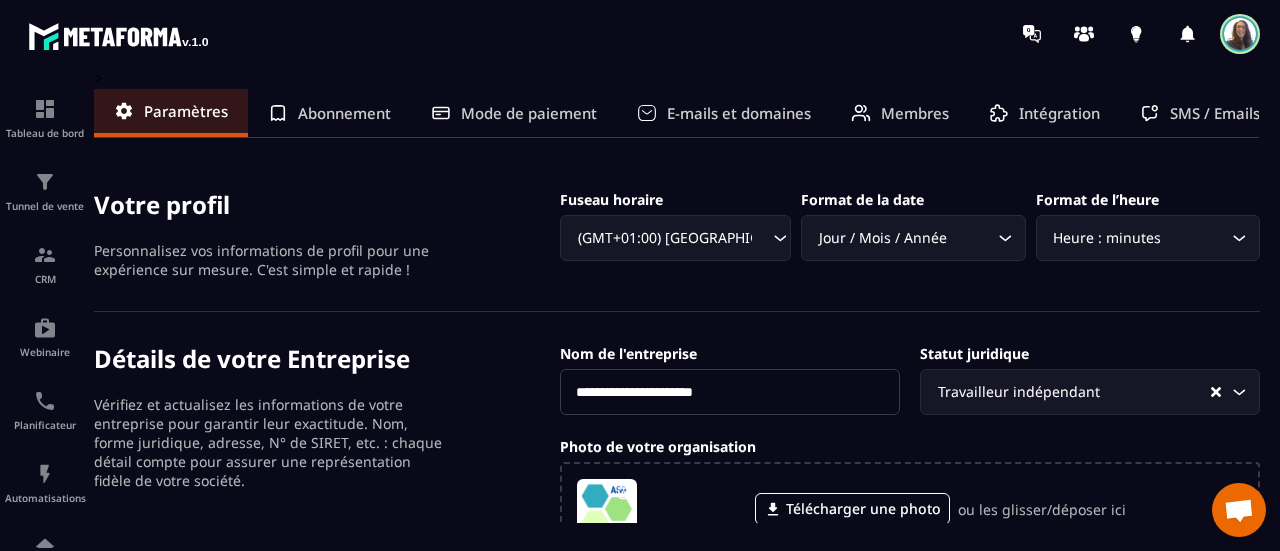 click on "Abonnement" 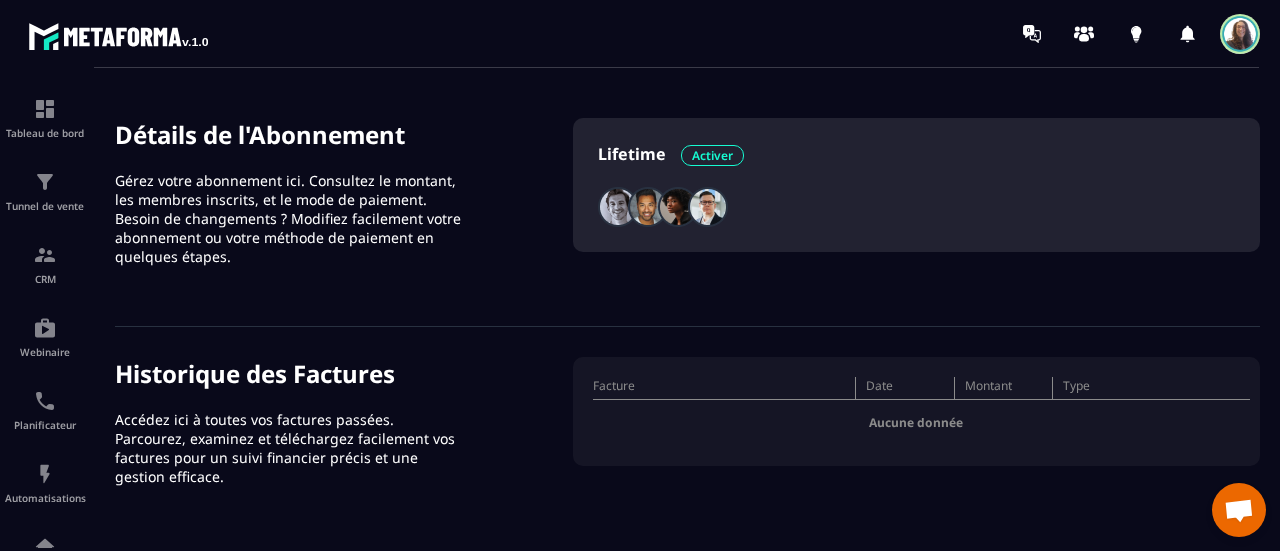 scroll, scrollTop: 0, scrollLeft: 0, axis: both 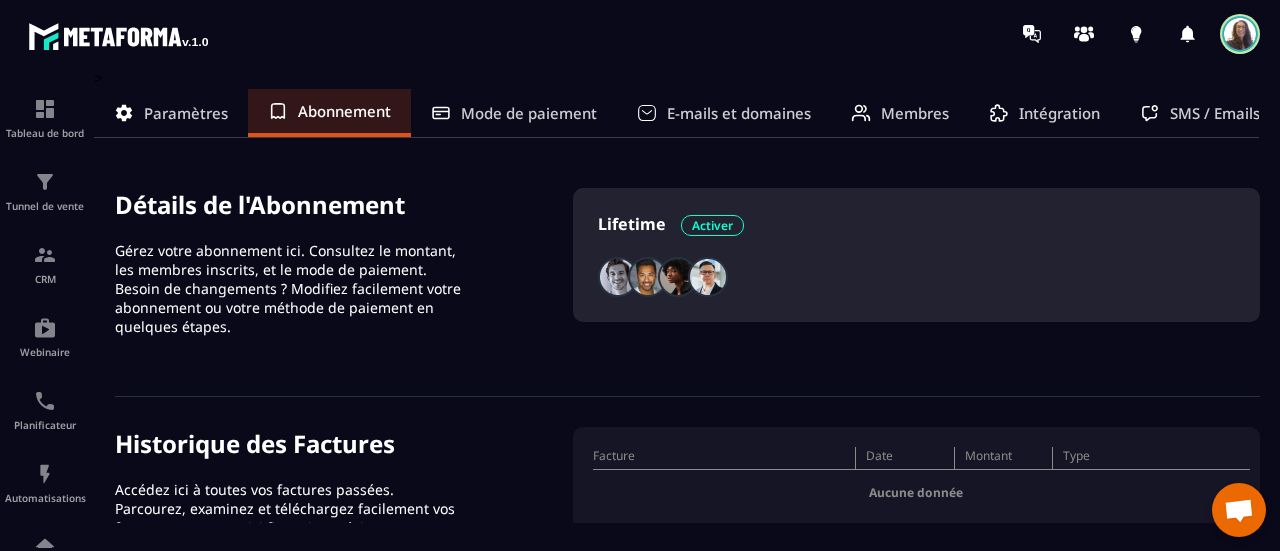 click on "Mode de paiement" at bounding box center [529, 113] 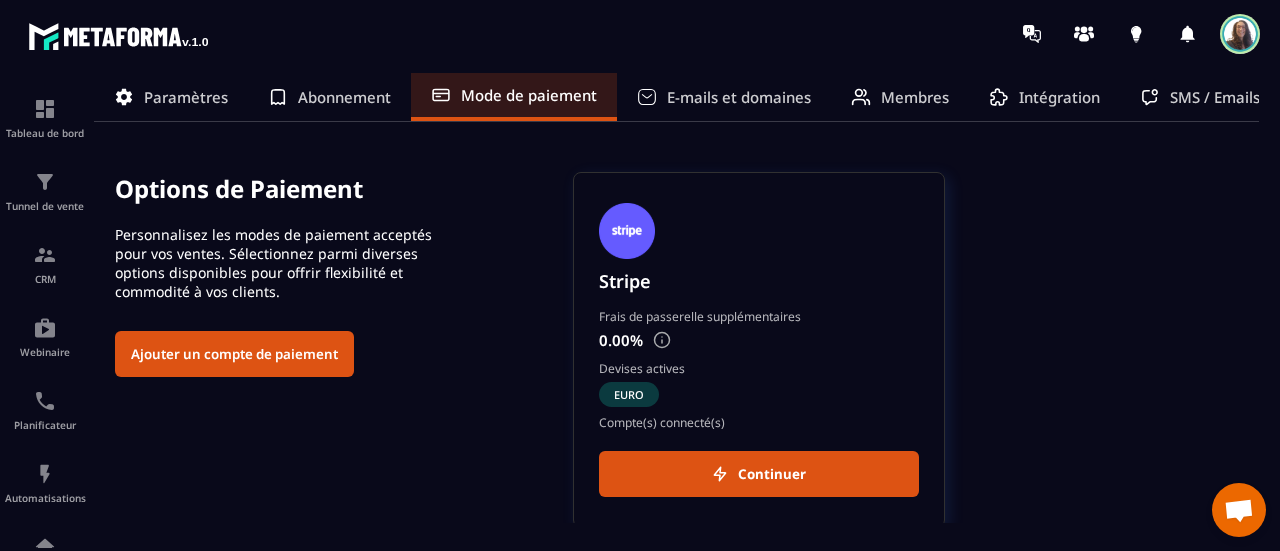 scroll, scrollTop: 0, scrollLeft: 0, axis: both 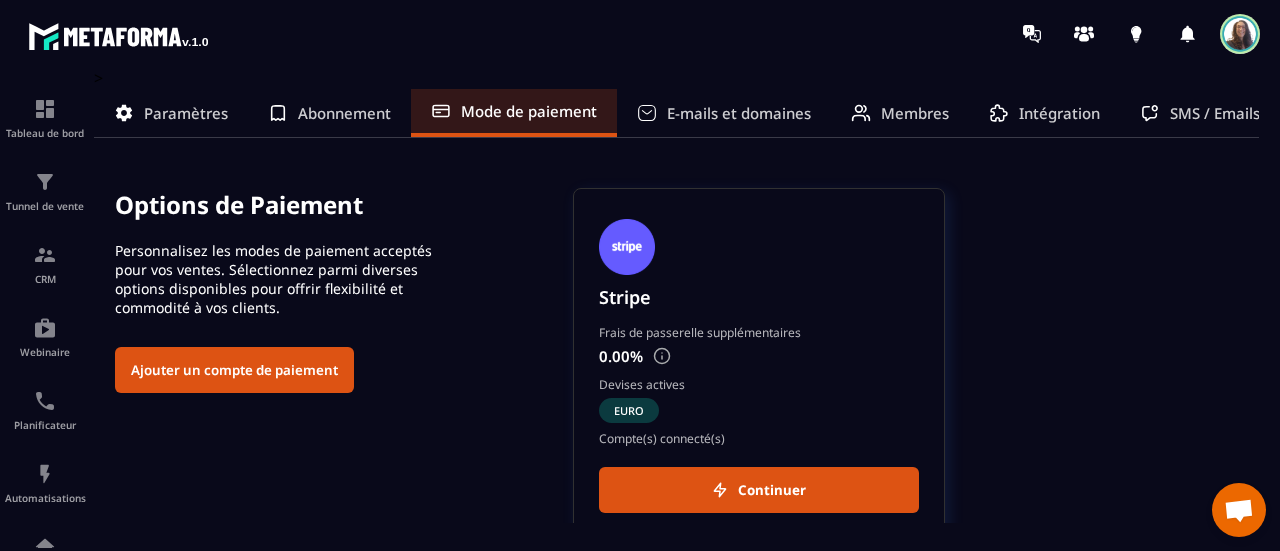 click on "E-mails et domaines" at bounding box center (739, 113) 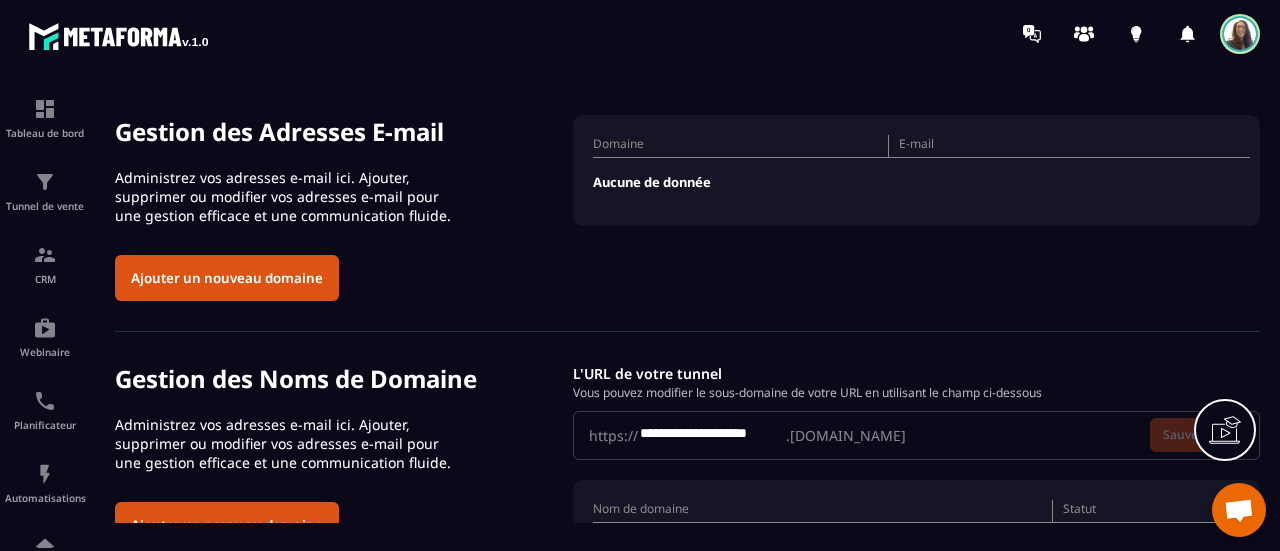 scroll, scrollTop: 146, scrollLeft: 0, axis: vertical 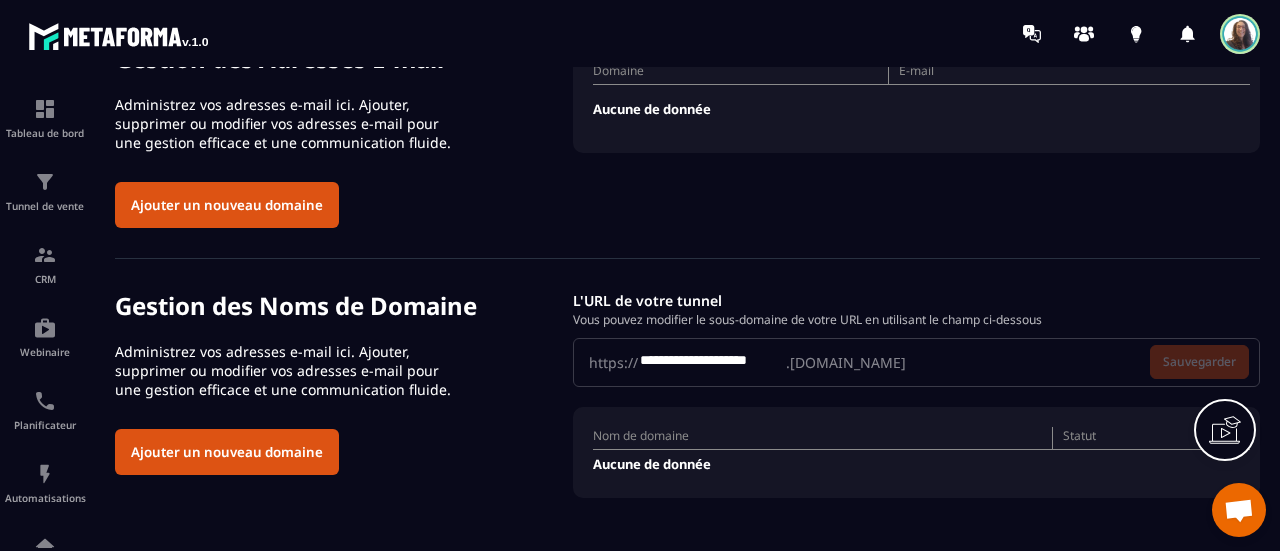 click on "Ajouter un nouveau domaine" at bounding box center [227, 205] 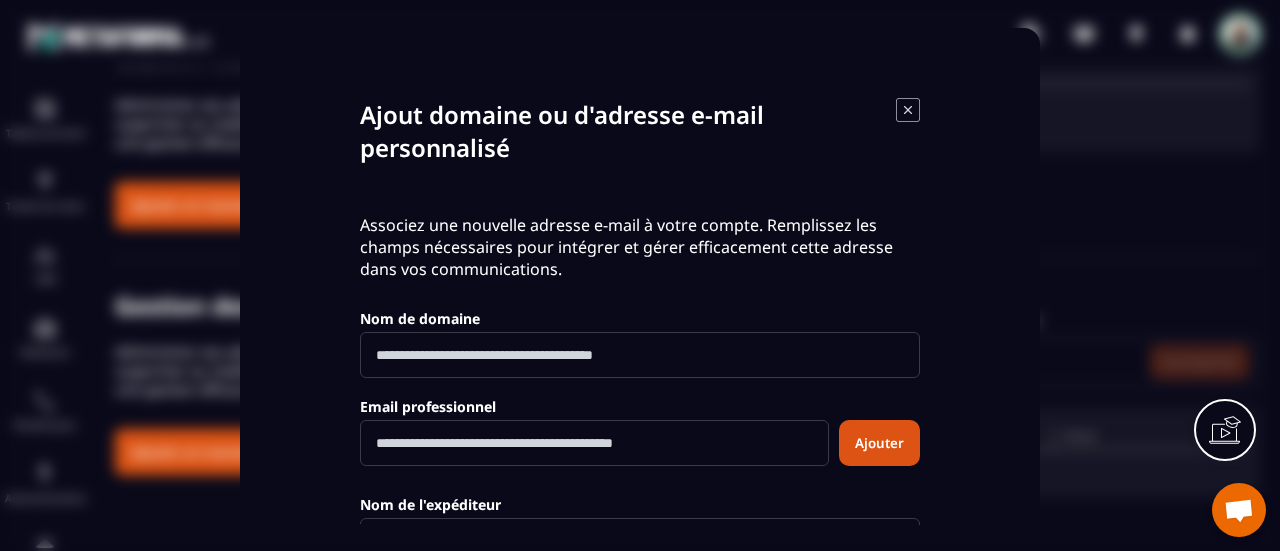 click at bounding box center (640, 355) 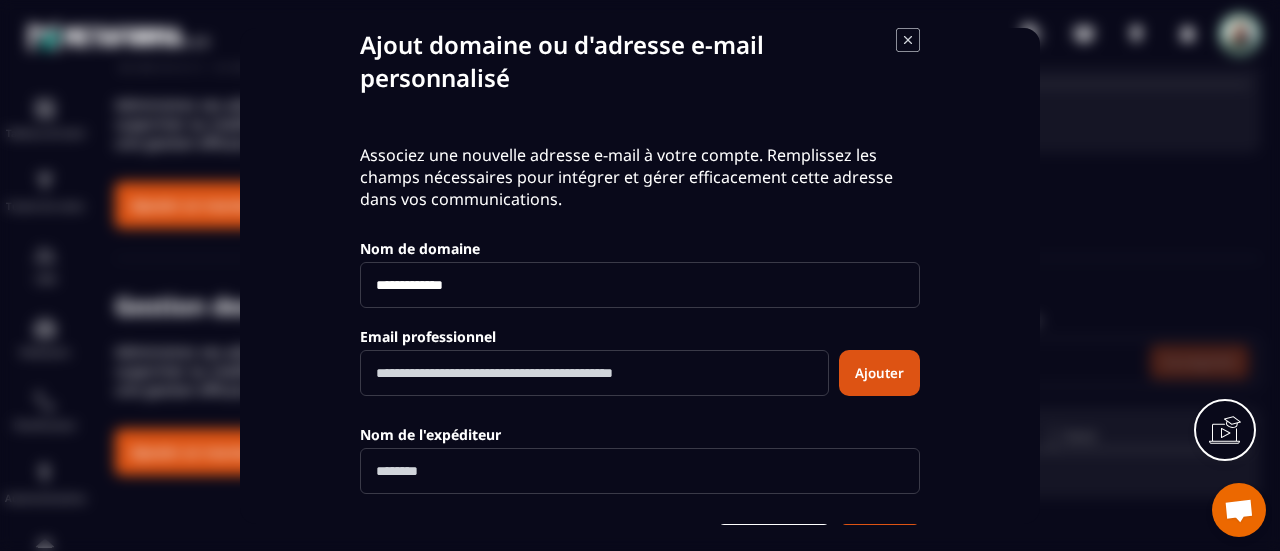 scroll, scrollTop: 100, scrollLeft: 0, axis: vertical 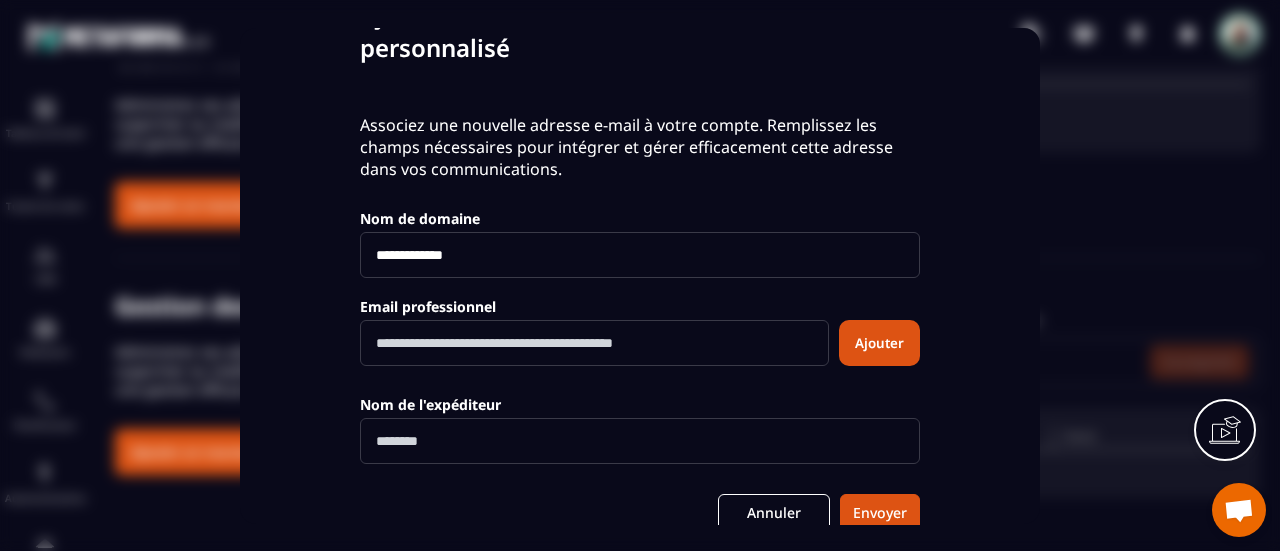 click at bounding box center [594, 343] 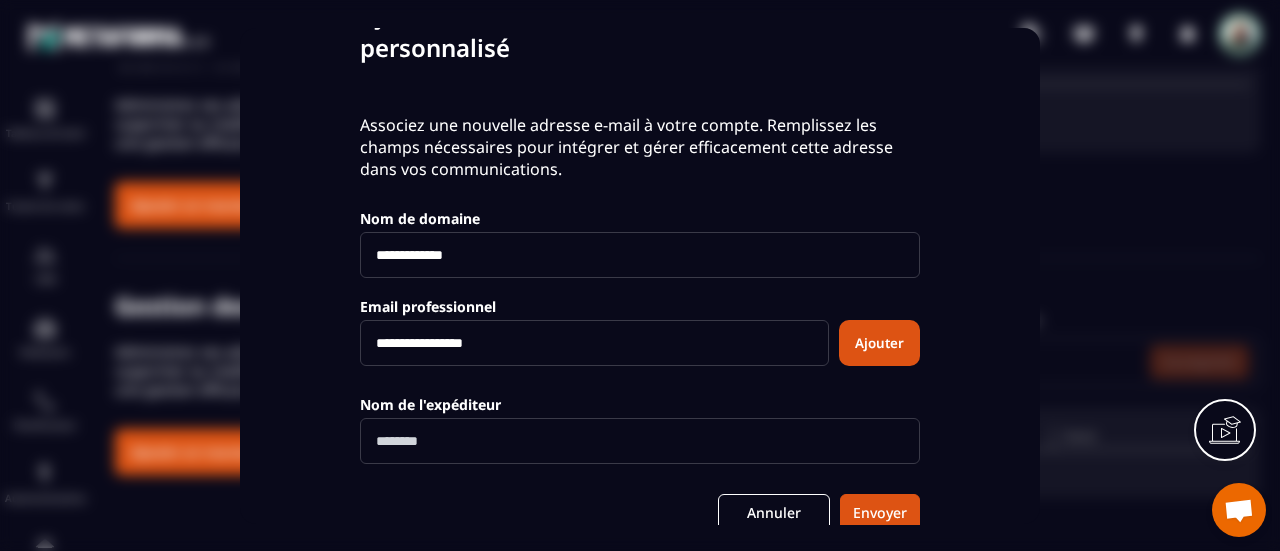 type on "**********" 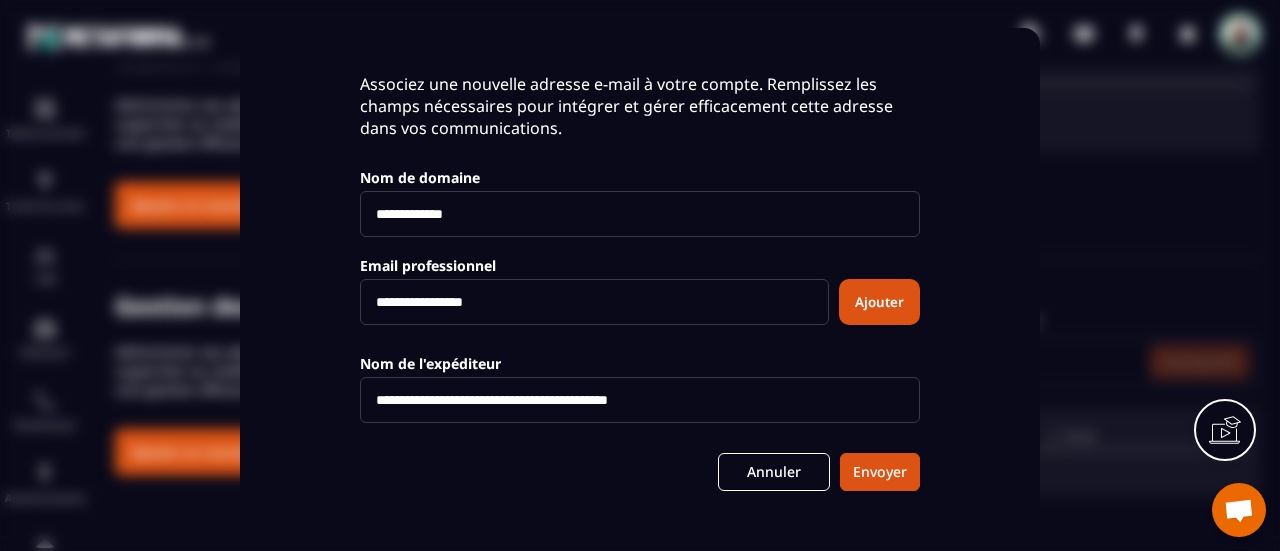 scroll, scrollTop: 175, scrollLeft: 0, axis: vertical 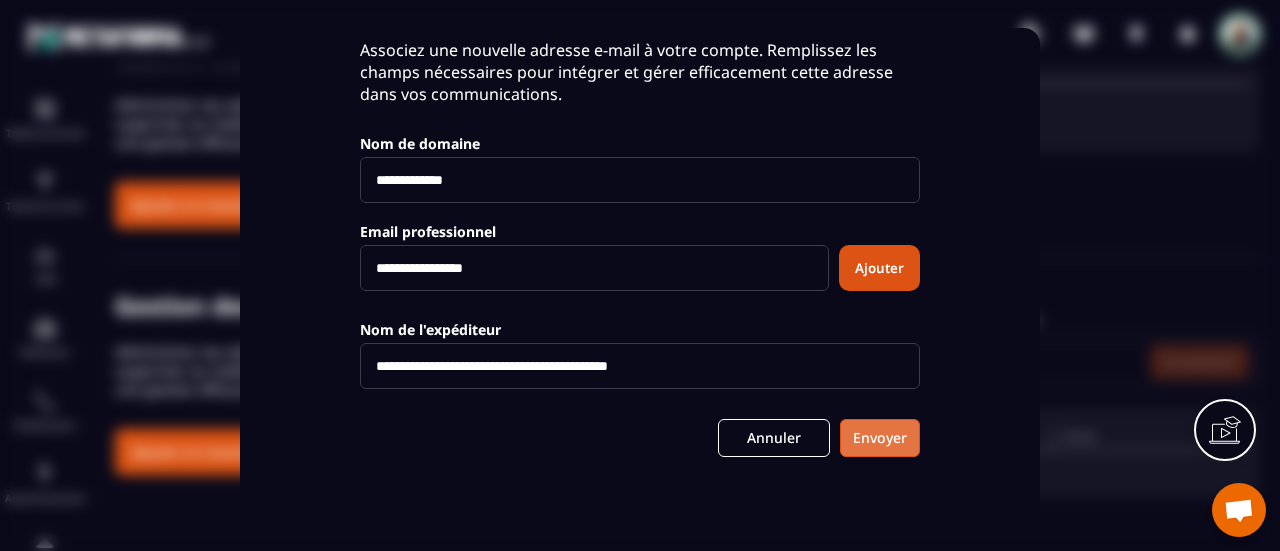 click on "Envoyer" at bounding box center (880, 438) 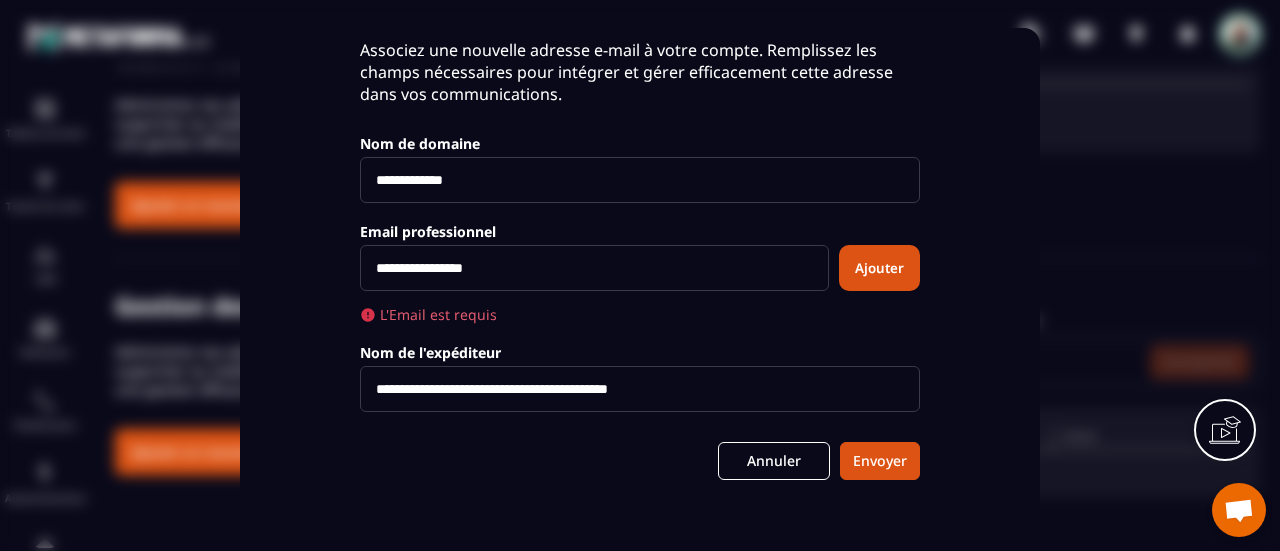click on "**********" at bounding box center [594, 268] 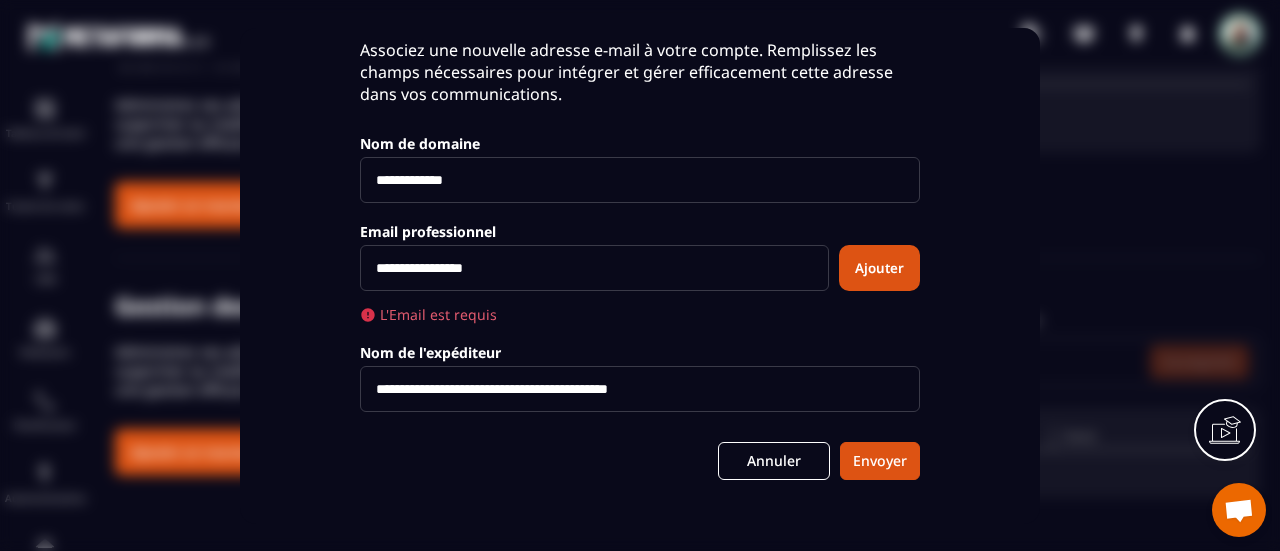 click on "**********" at bounding box center (594, 268) 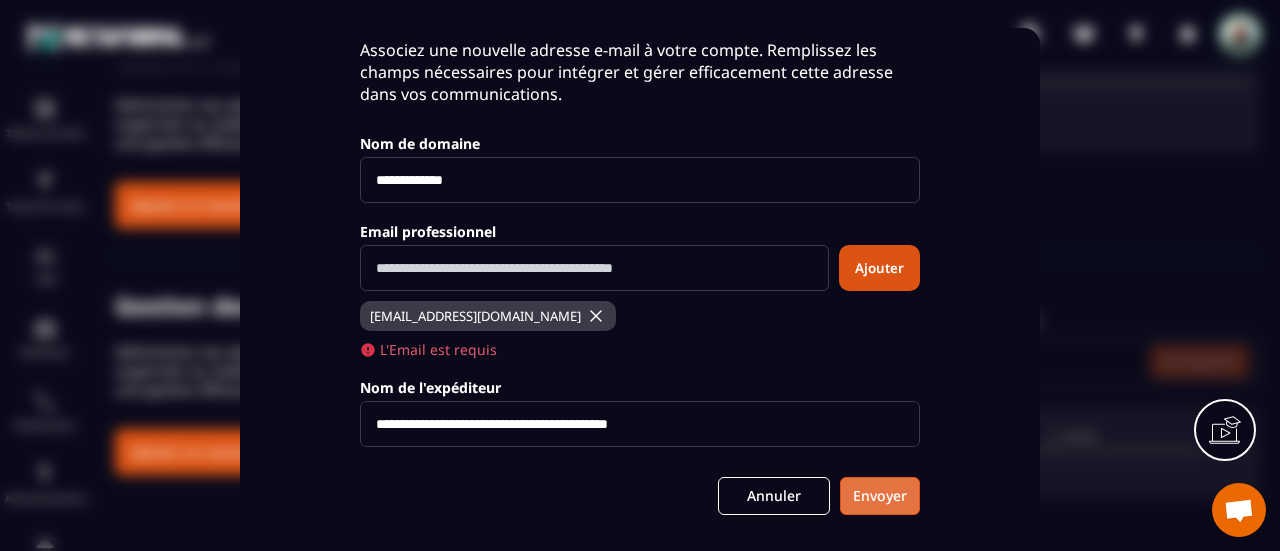 click on "Envoyer" at bounding box center (880, 496) 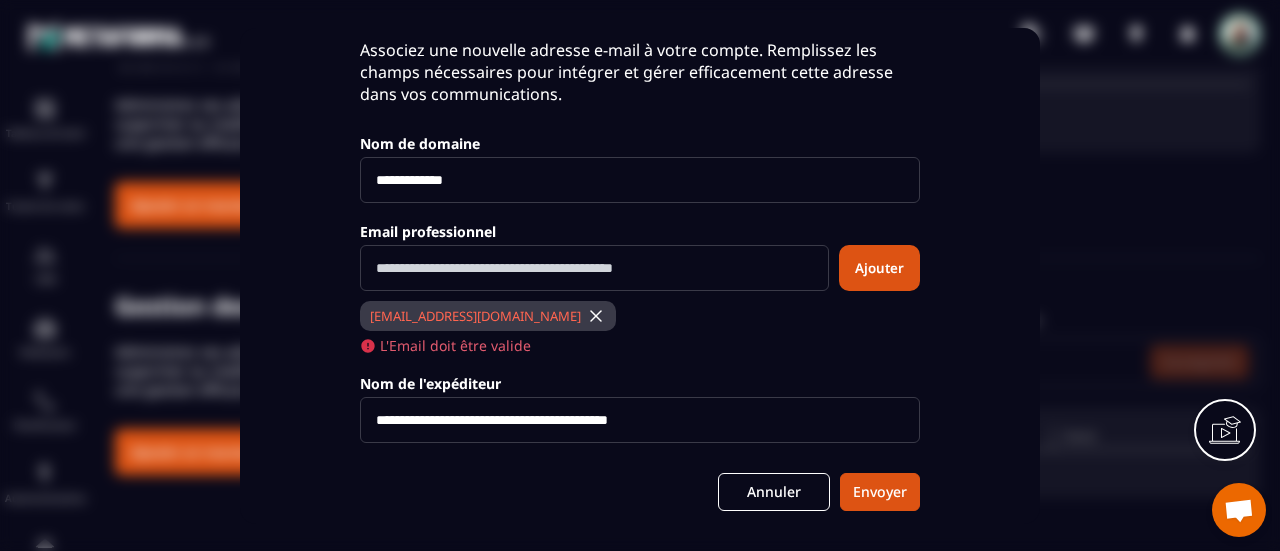click 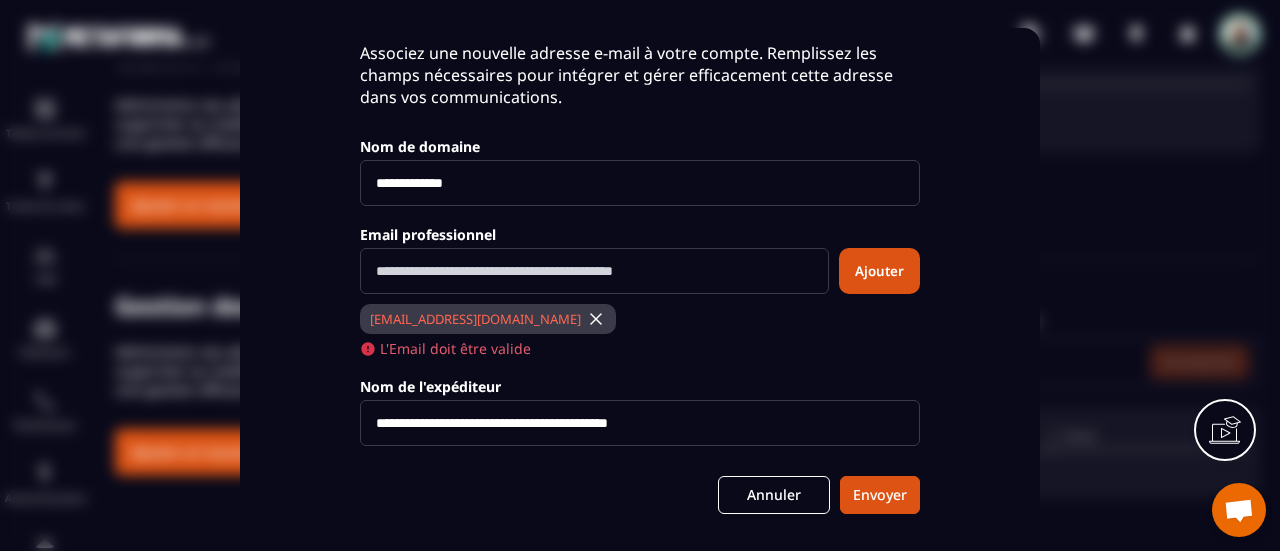 scroll, scrollTop: 129, scrollLeft: 0, axis: vertical 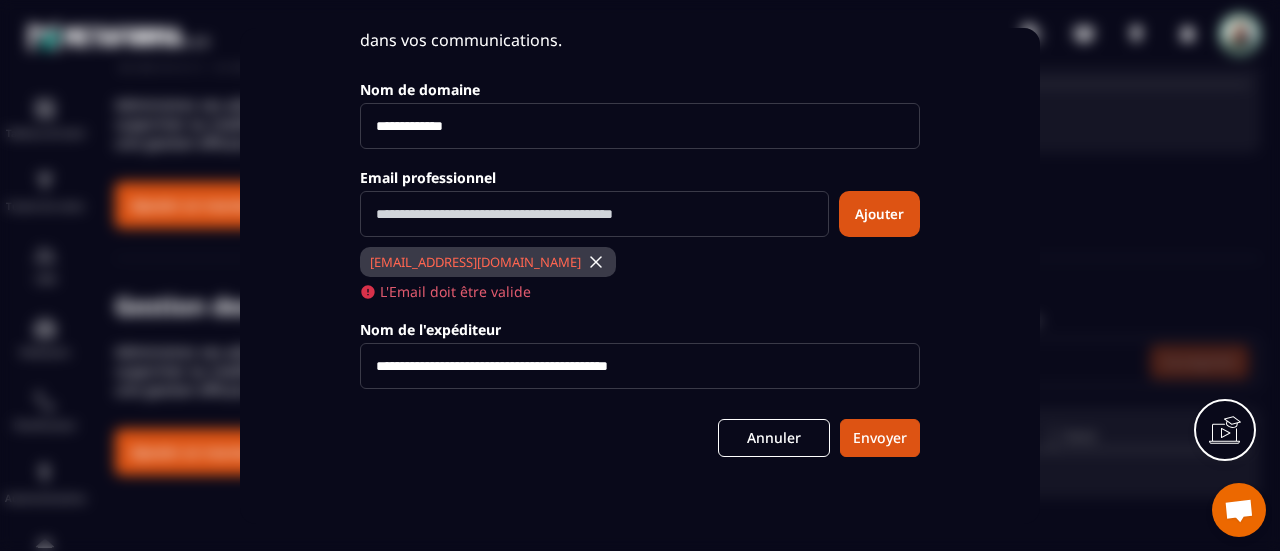 click at bounding box center (640, 275) 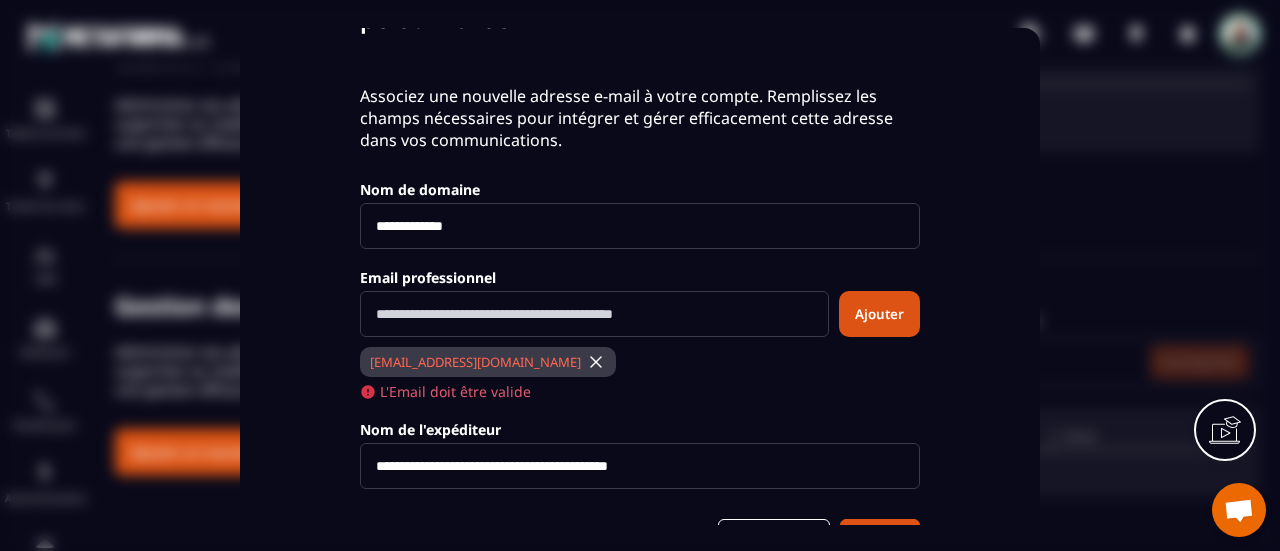 click at bounding box center (596, 362) 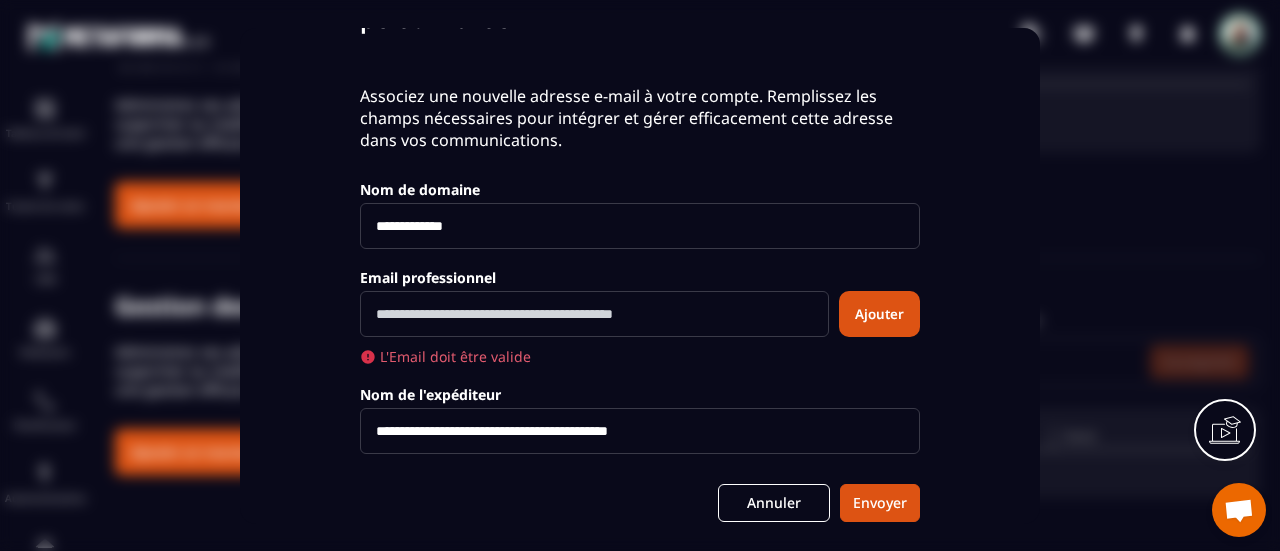scroll, scrollTop: 194, scrollLeft: 0, axis: vertical 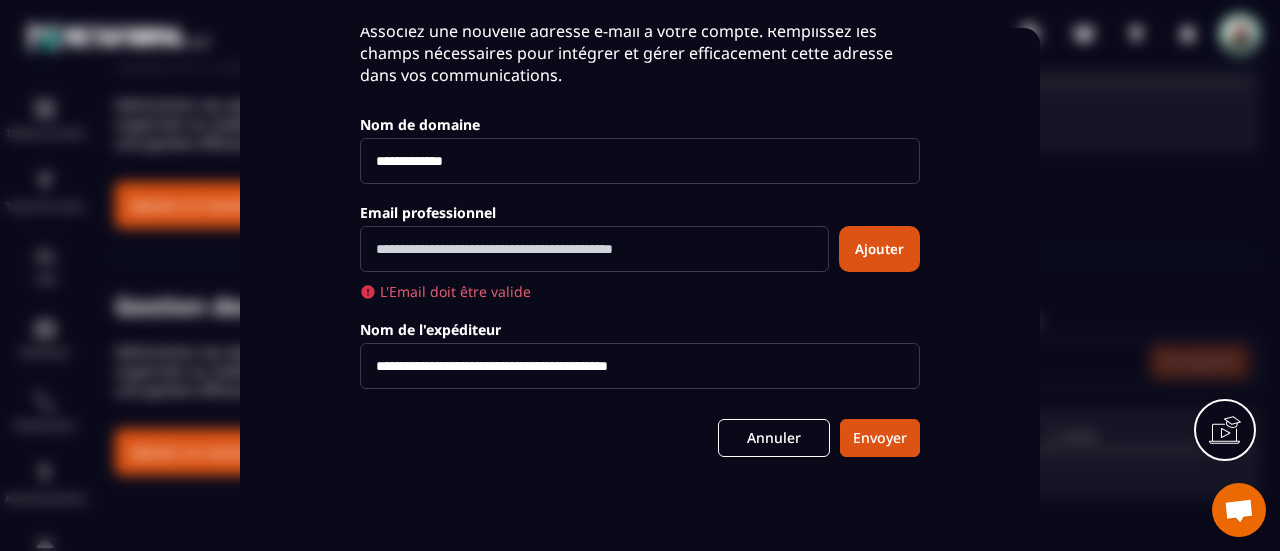 click at bounding box center (1239, 512) 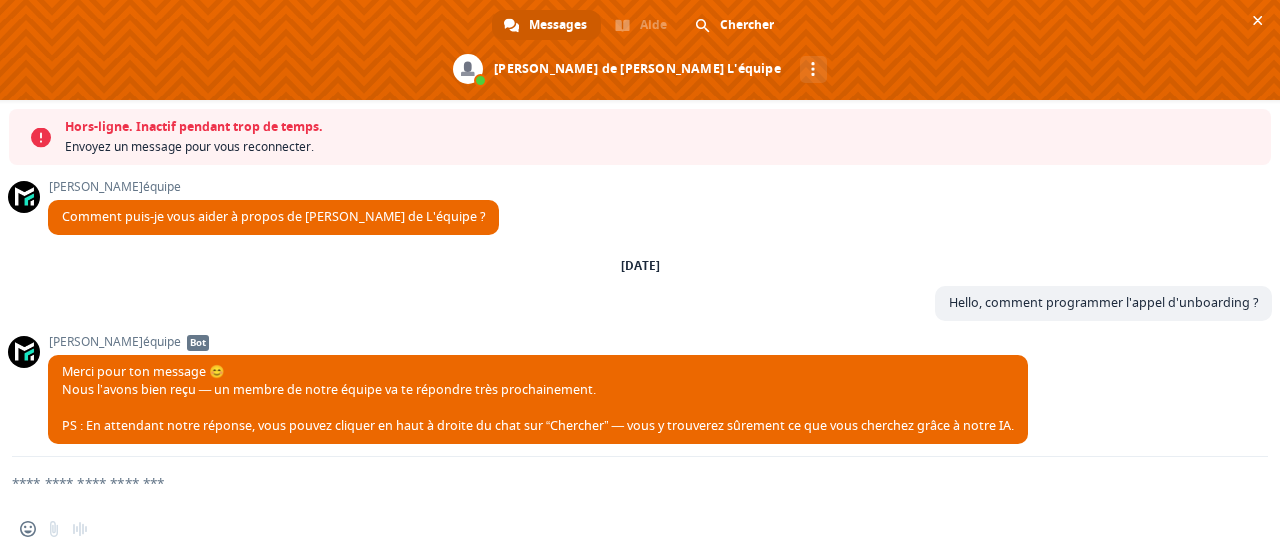 scroll, scrollTop: 1012, scrollLeft: 0, axis: vertical 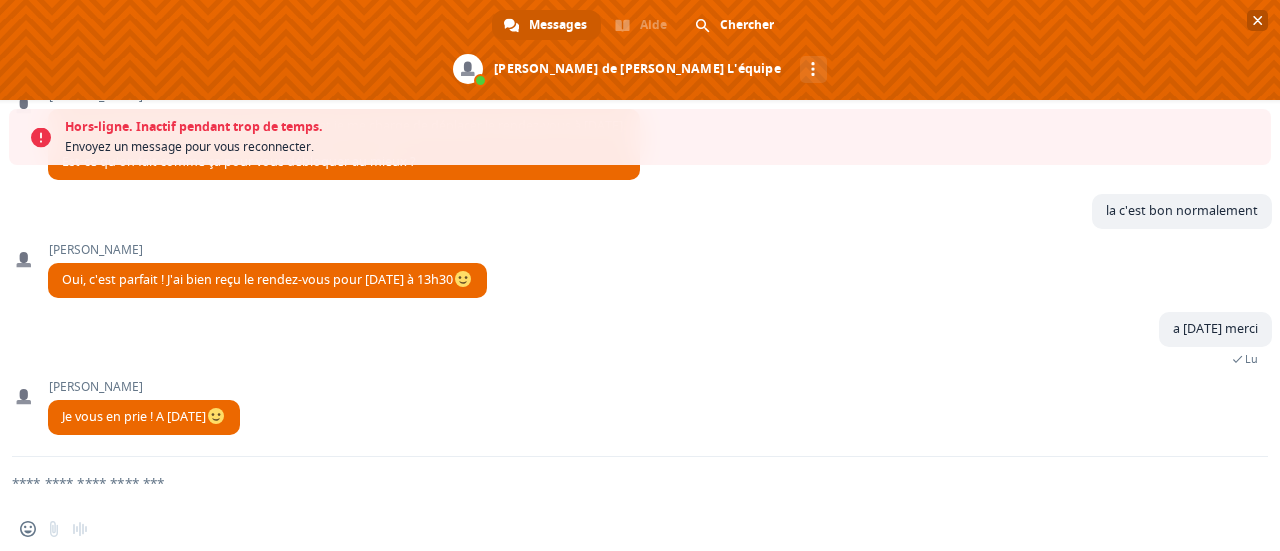 click at bounding box center (1257, 20) 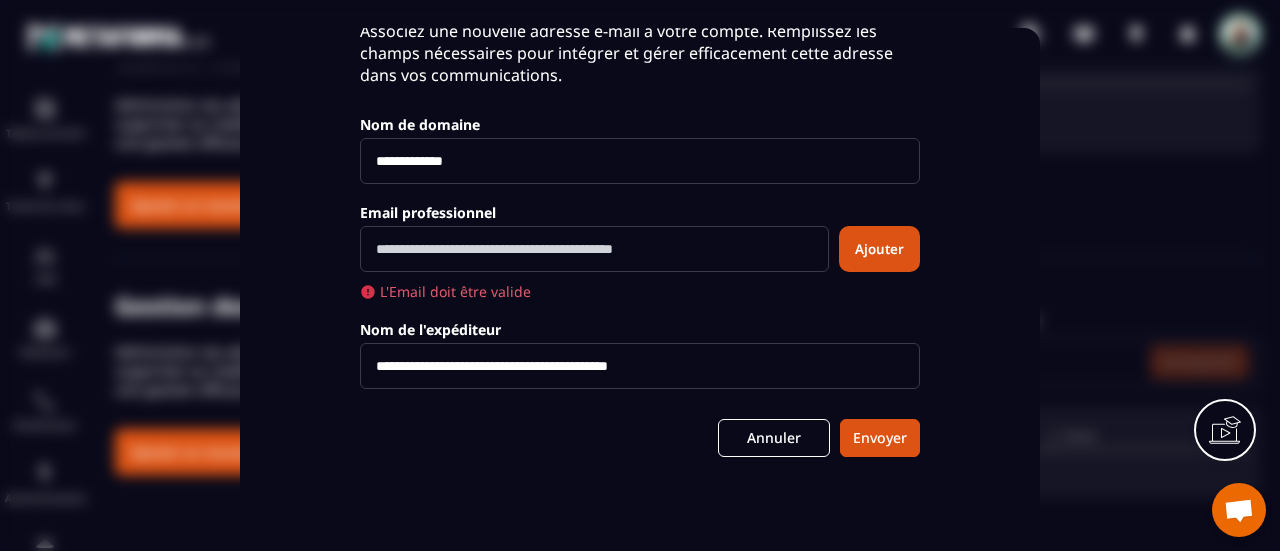 click at bounding box center [1239, 512] 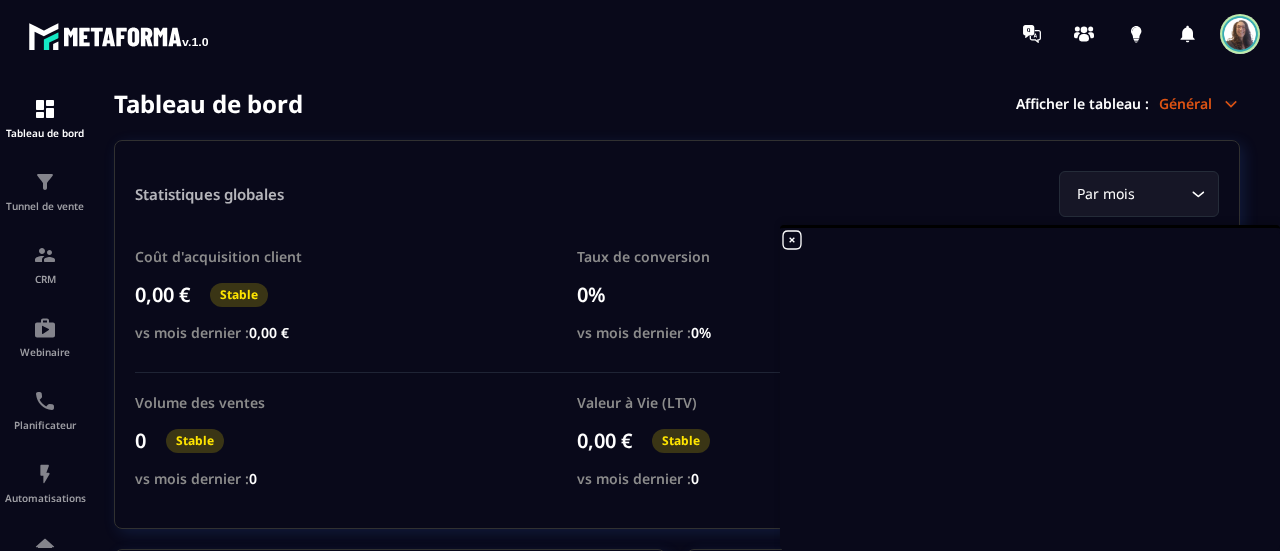 scroll, scrollTop: 0, scrollLeft: 0, axis: both 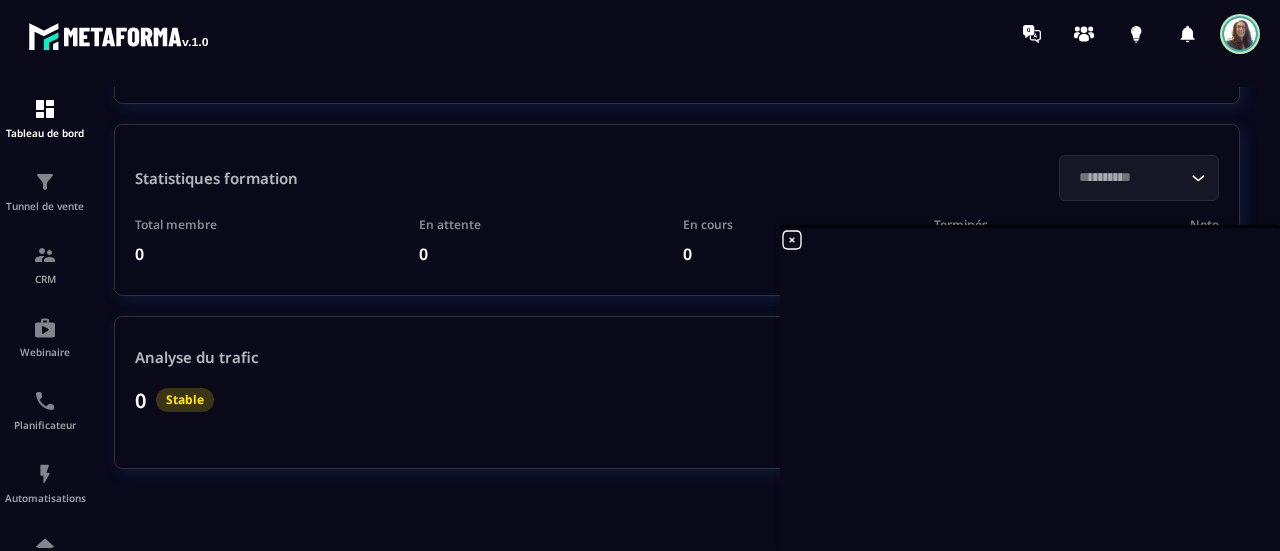 click 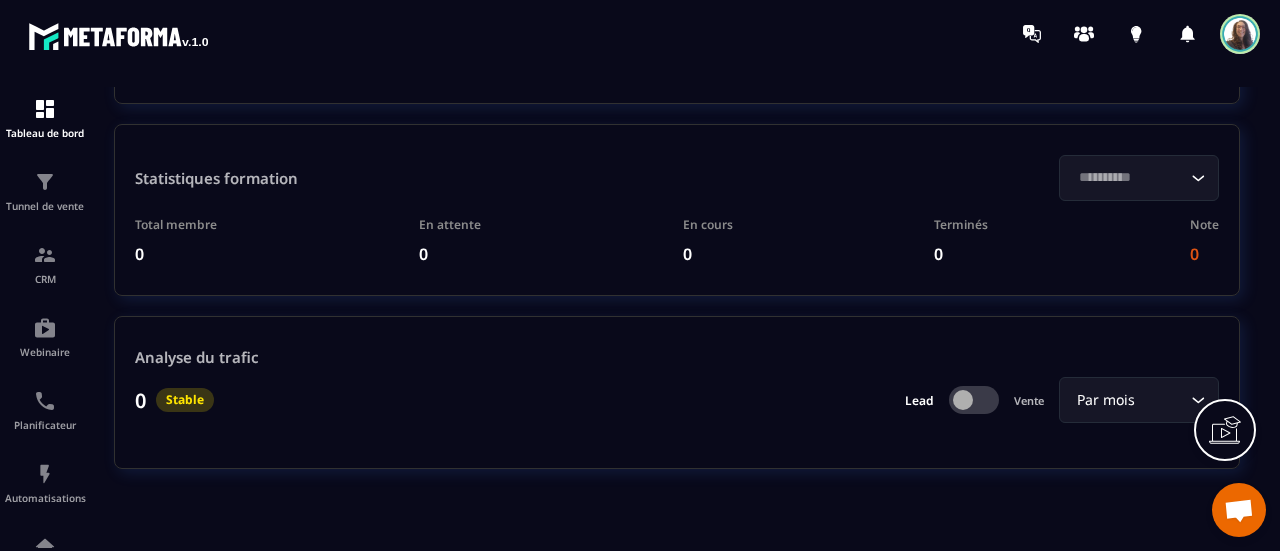 click at bounding box center [1240, 34] 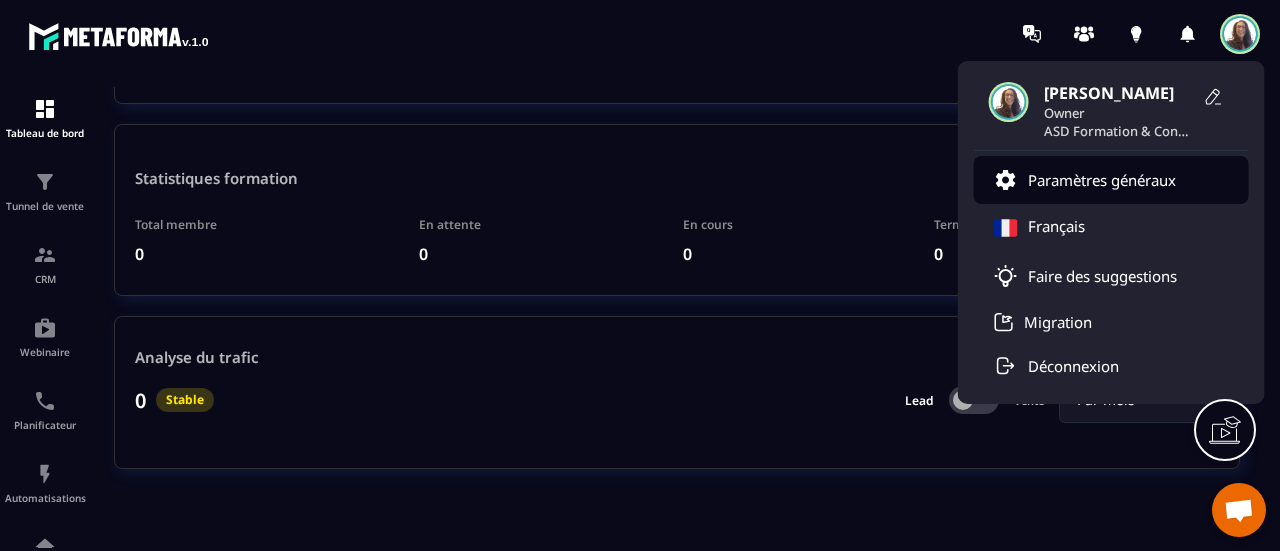 click on "Paramètres généraux" at bounding box center (1111, 180) 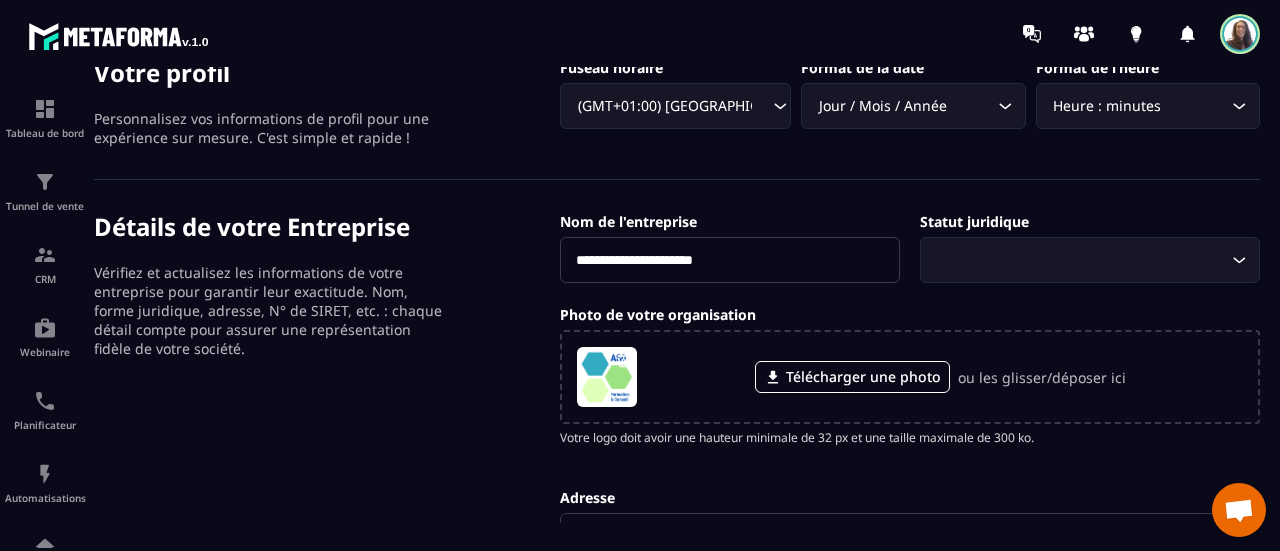 scroll, scrollTop: 0, scrollLeft: 0, axis: both 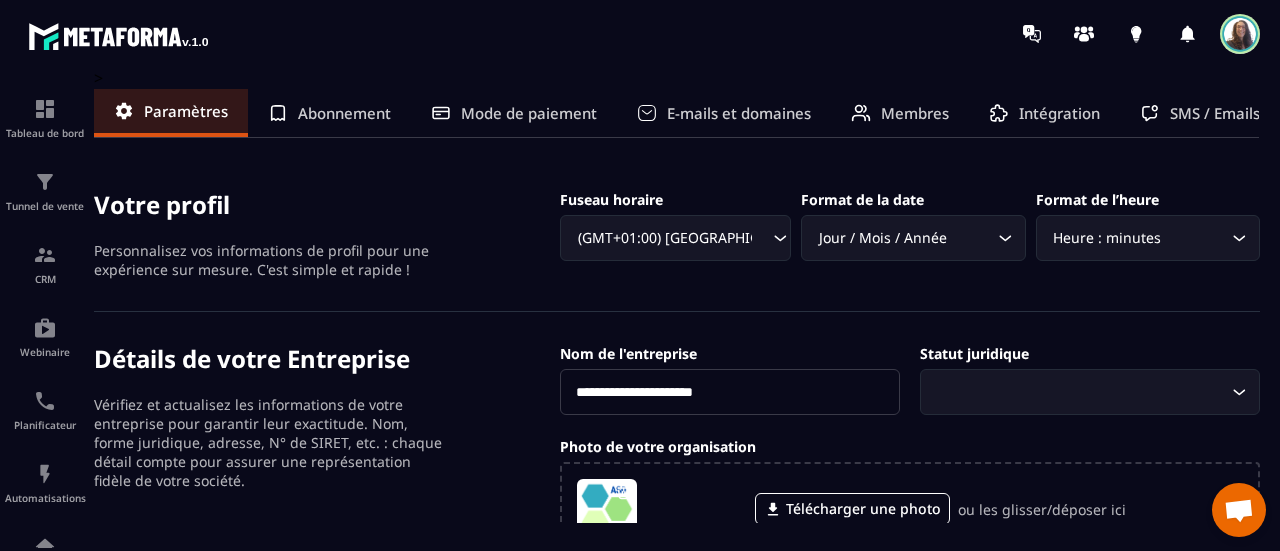 click on "Abonnement" at bounding box center [344, 113] 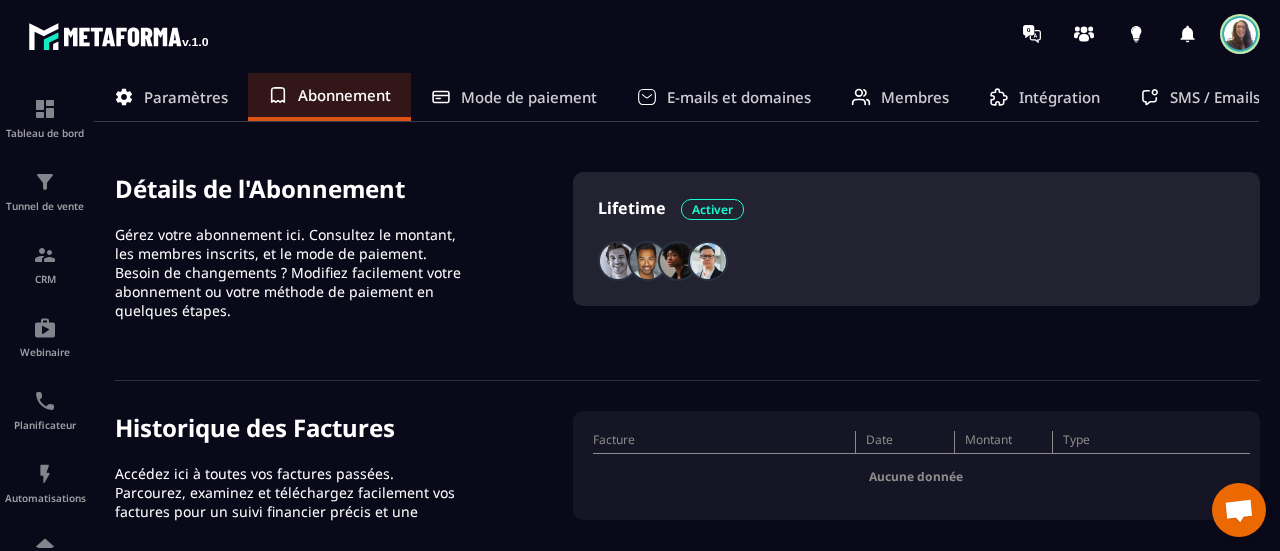 scroll, scrollTop: 0, scrollLeft: 0, axis: both 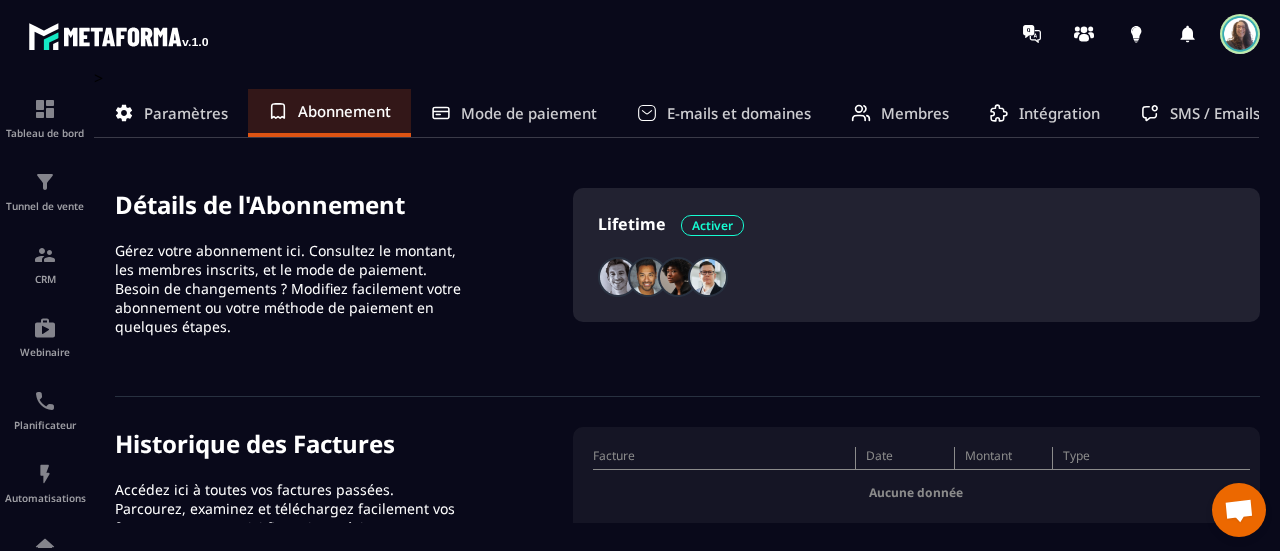 click on "Mode de paiement" at bounding box center [529, 113] 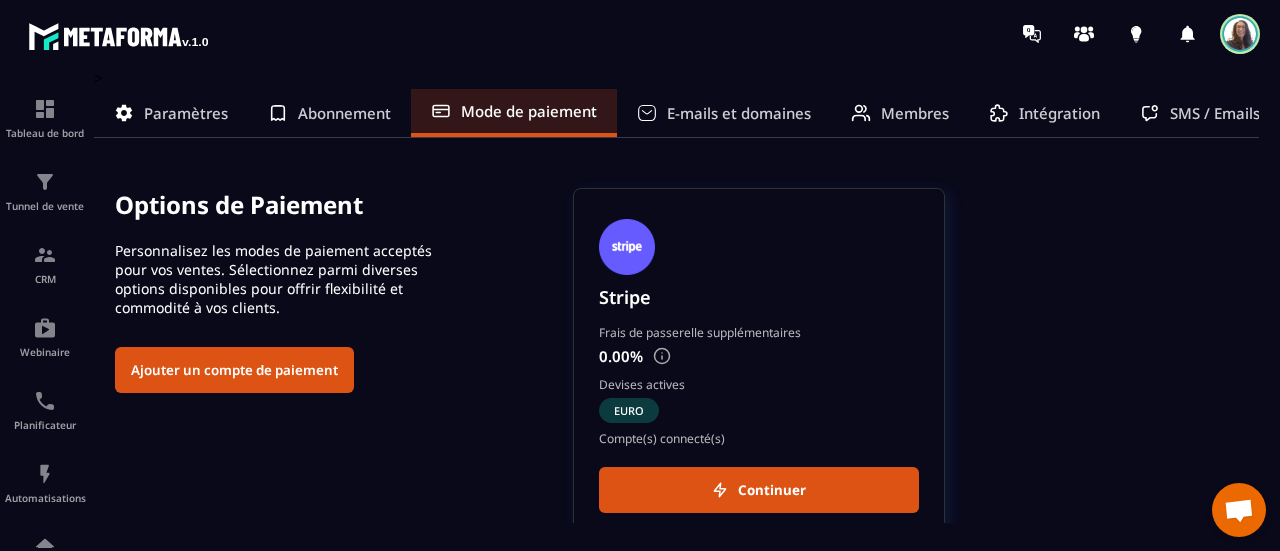 click at bounding box center (662, 356) 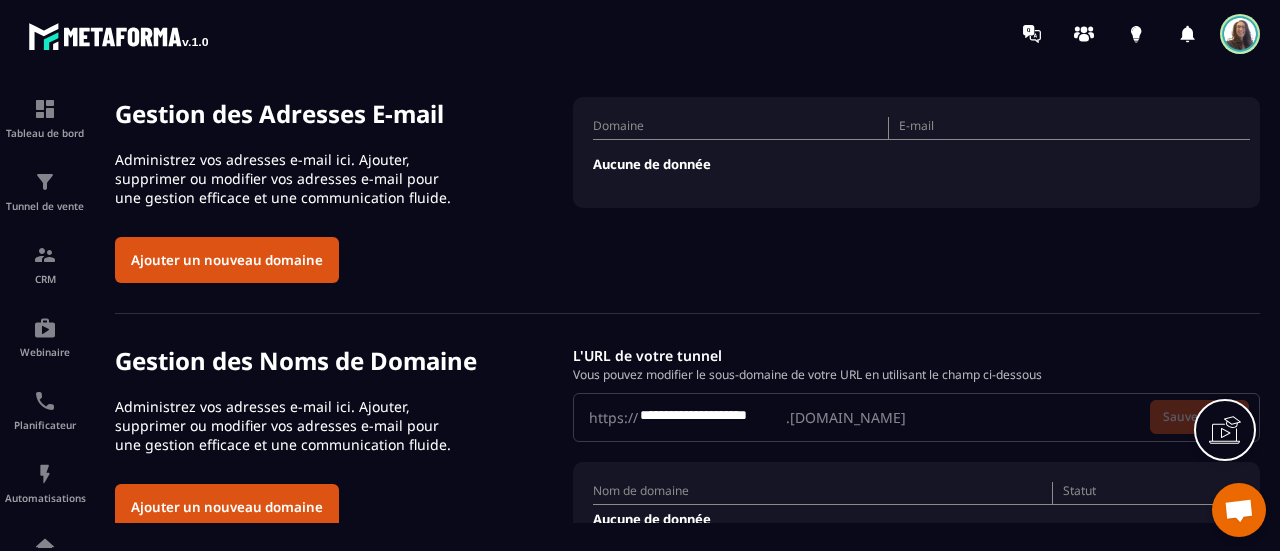 scroll, scrollTop: 0, scrollLeft: 0, axis: both 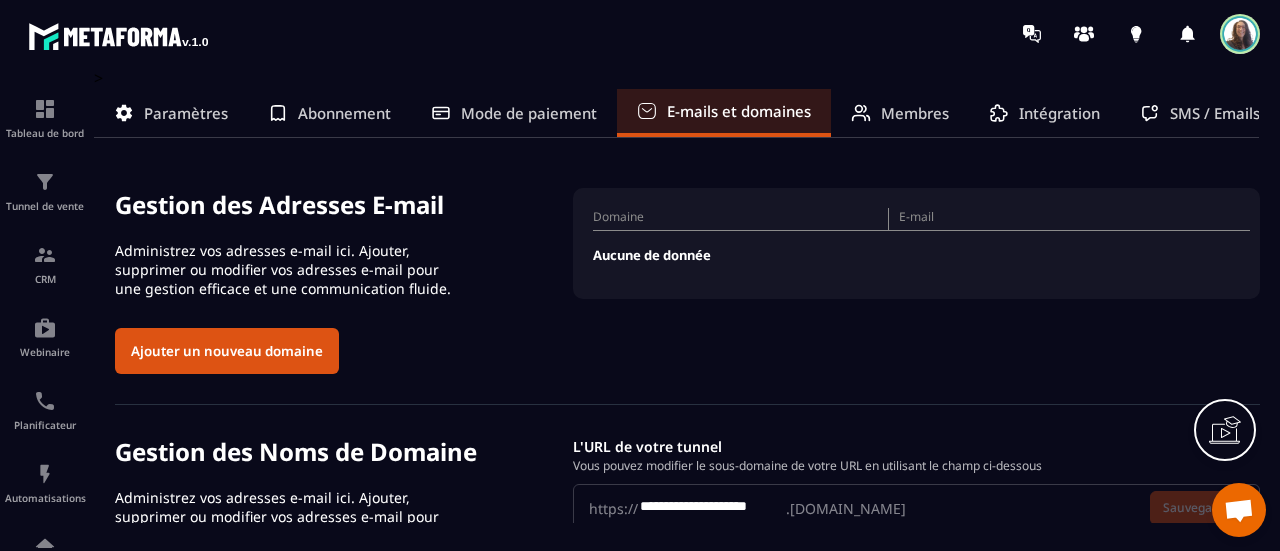 click at bounding box center (1239, 512) 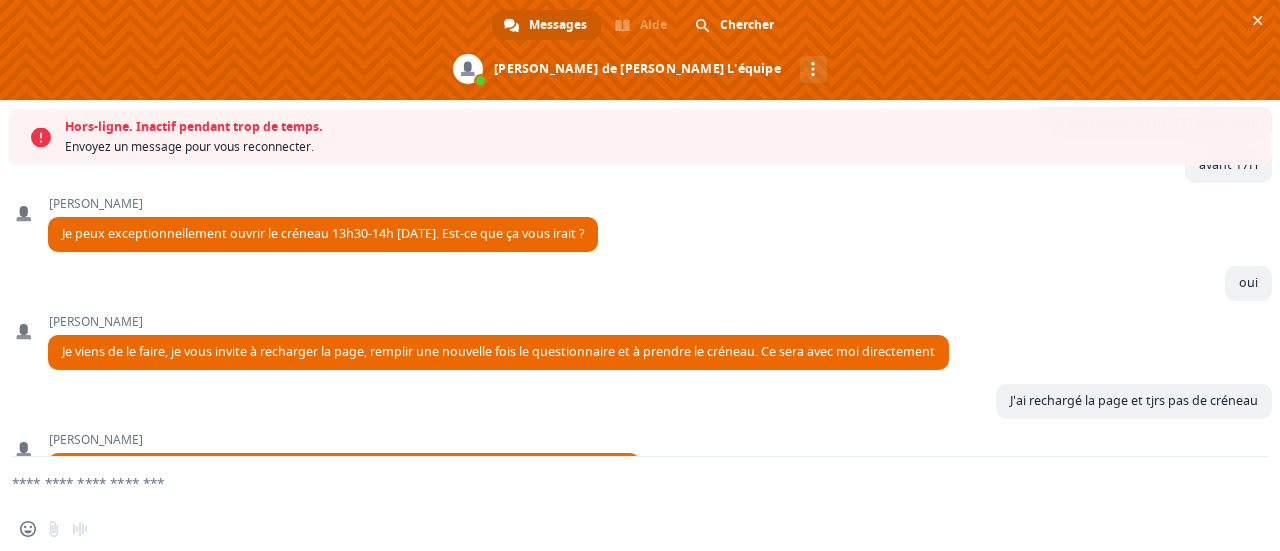 scroll, scrollTop: 0, scrollLeft: 0, axis: both 